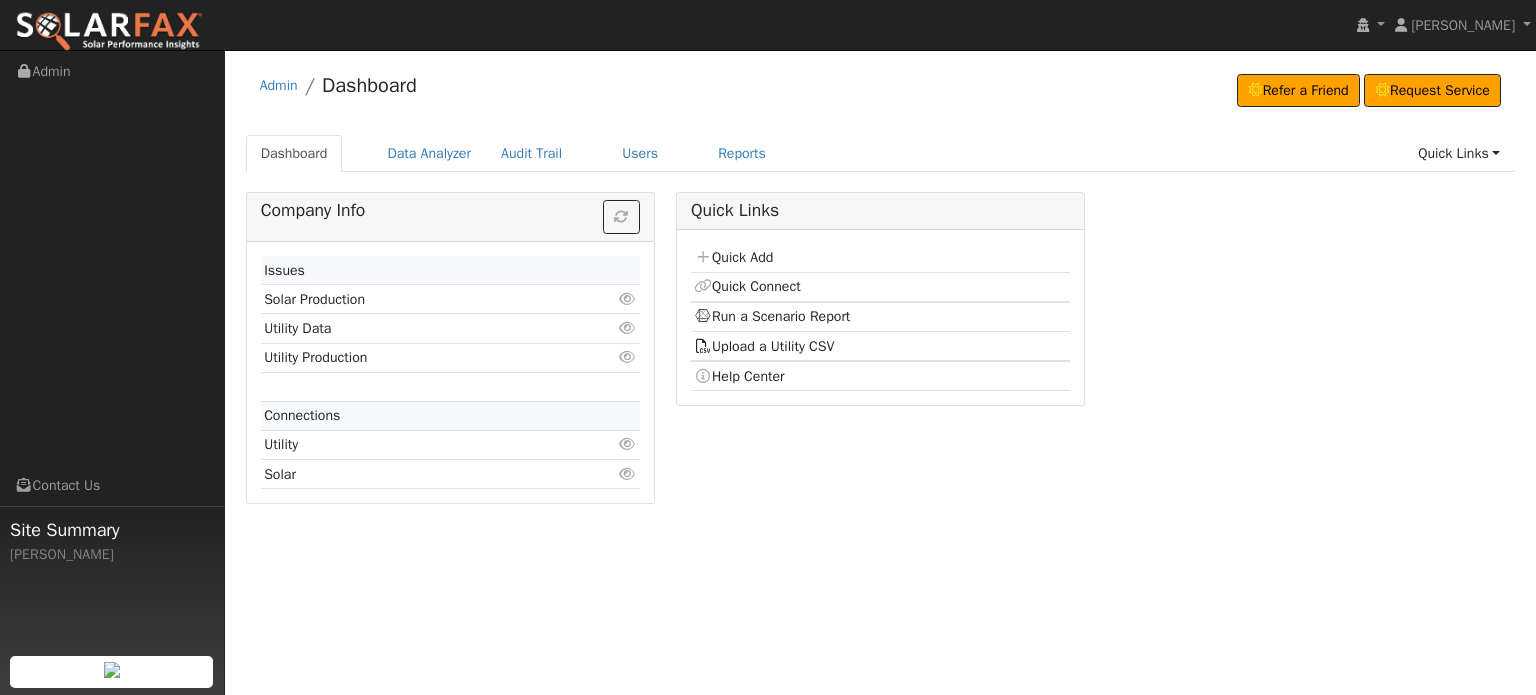 scroll, scrollTop: 0, scrollLeft: 0, axis: both 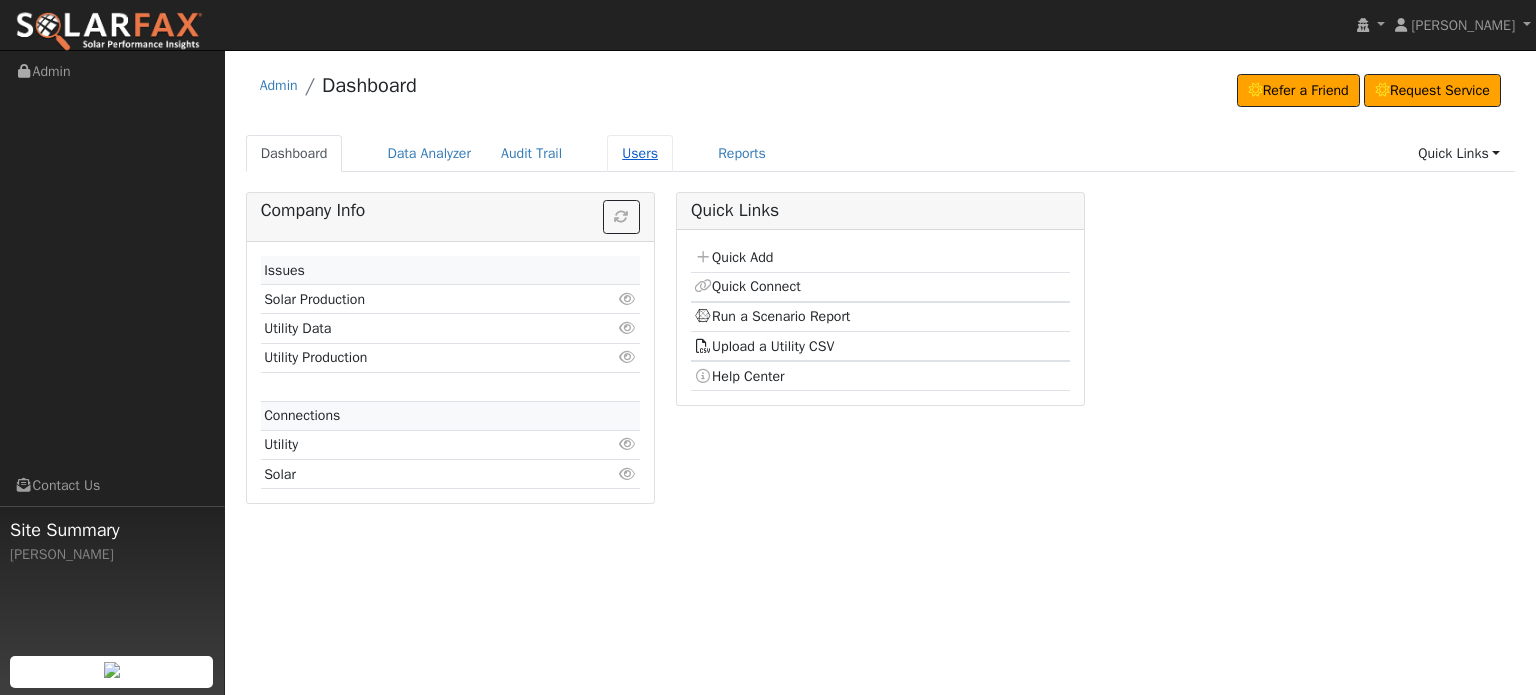 click on "Users" at bounding box center (640, 153) 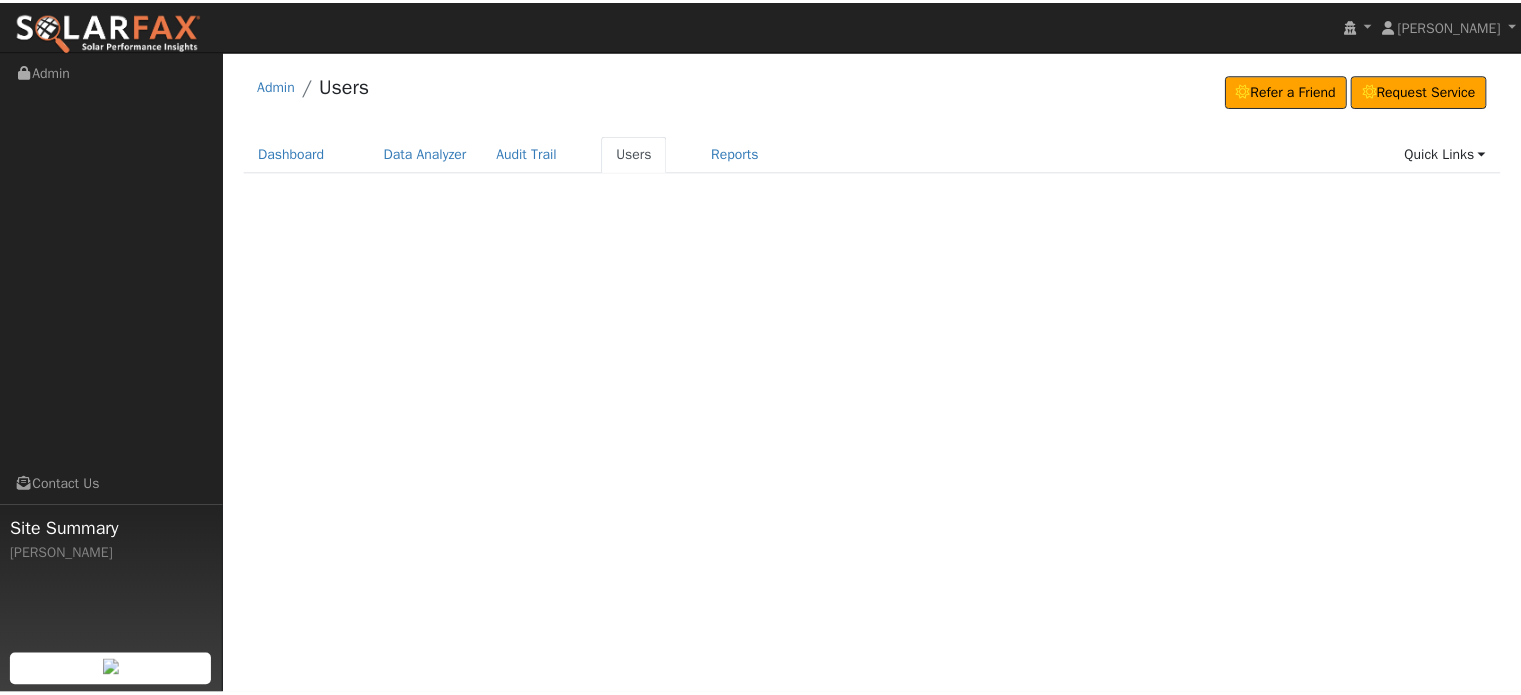 scroll, scrollTop: 0, scrollLeft: 0, axis: both 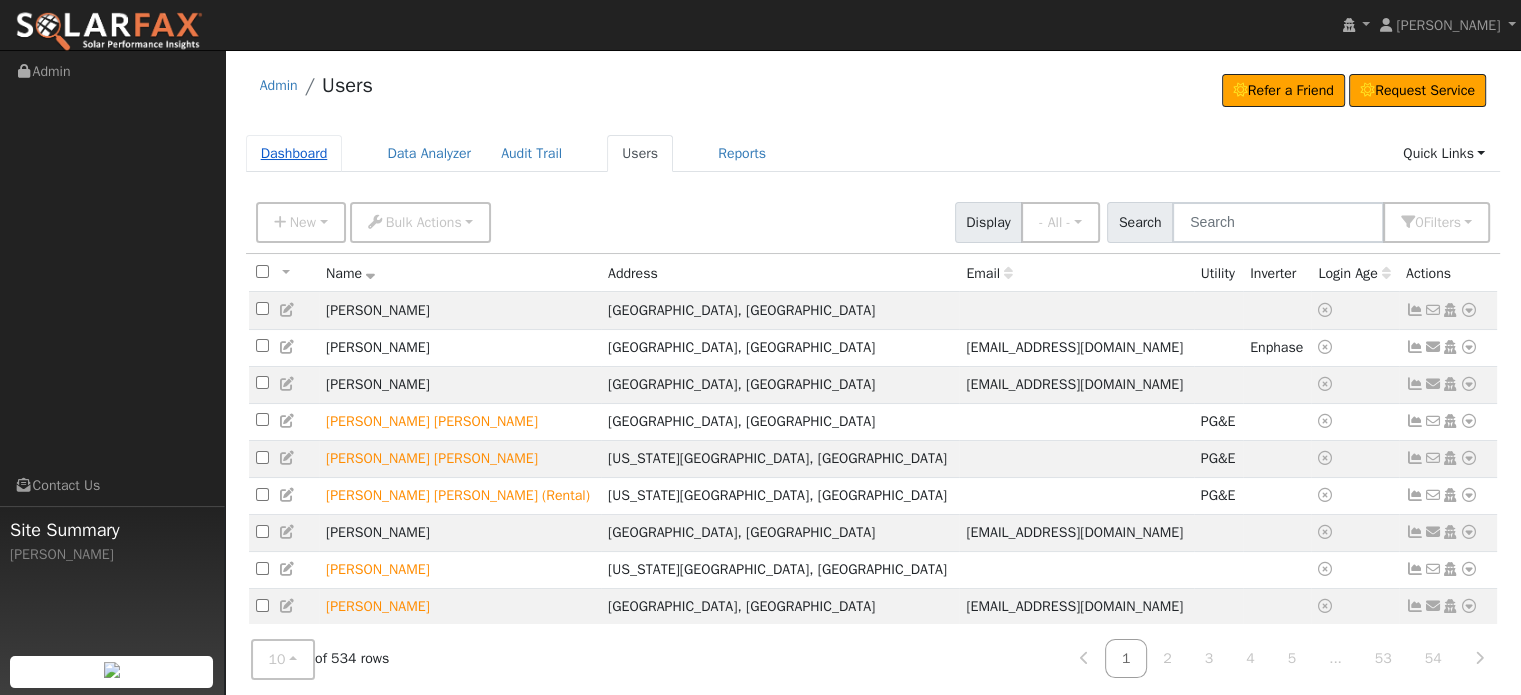 click on "Dashboard" at bounding box center (294, 153) 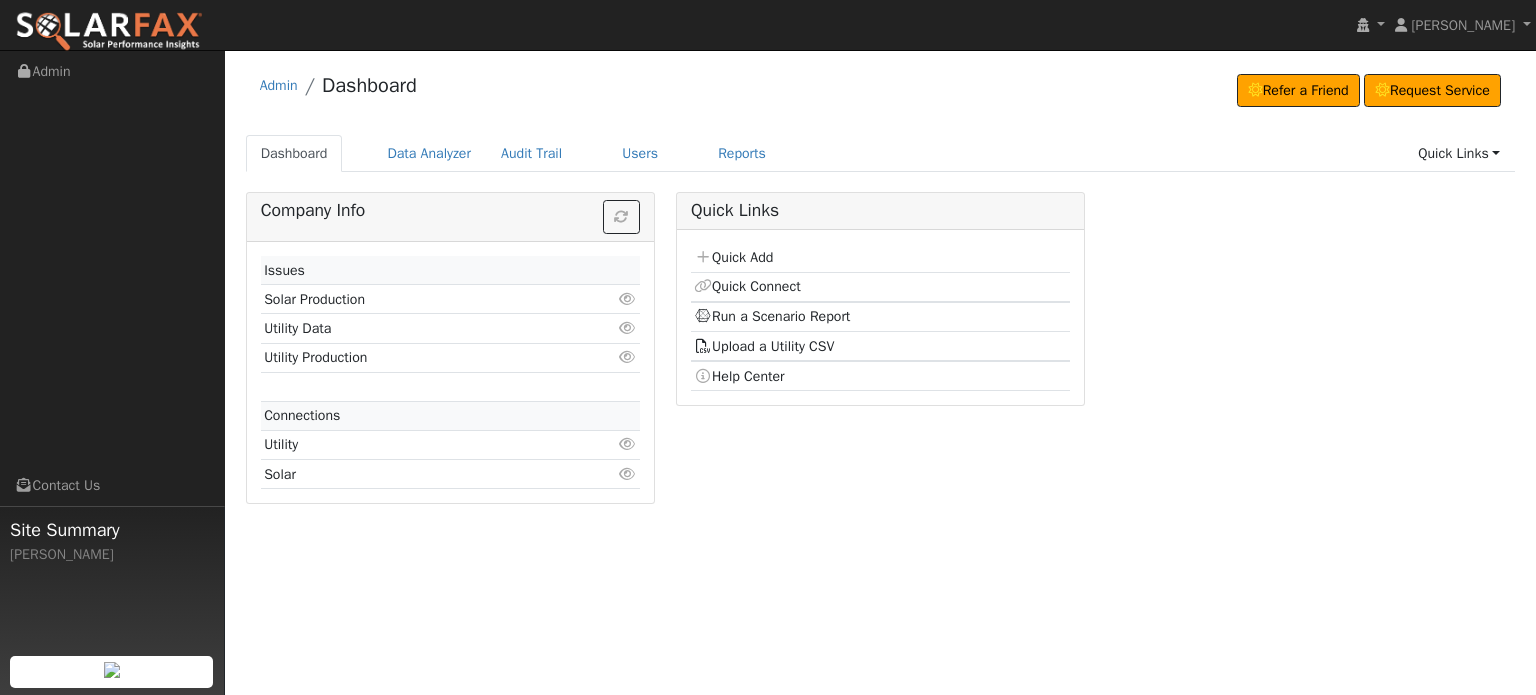 scroll, scrollTop: 0, scrollLeft: 0, axis: both 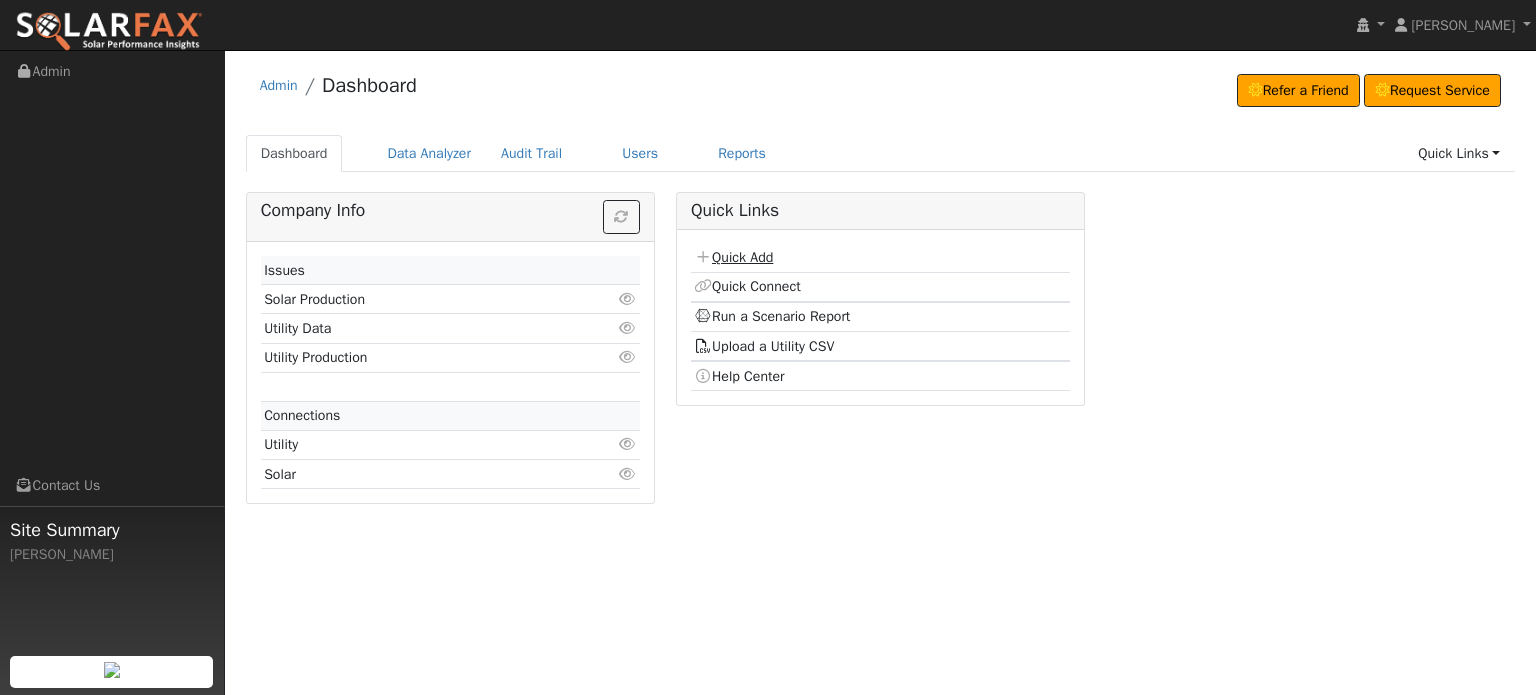 click on "Quick Add" at bounding box center [733, 257] 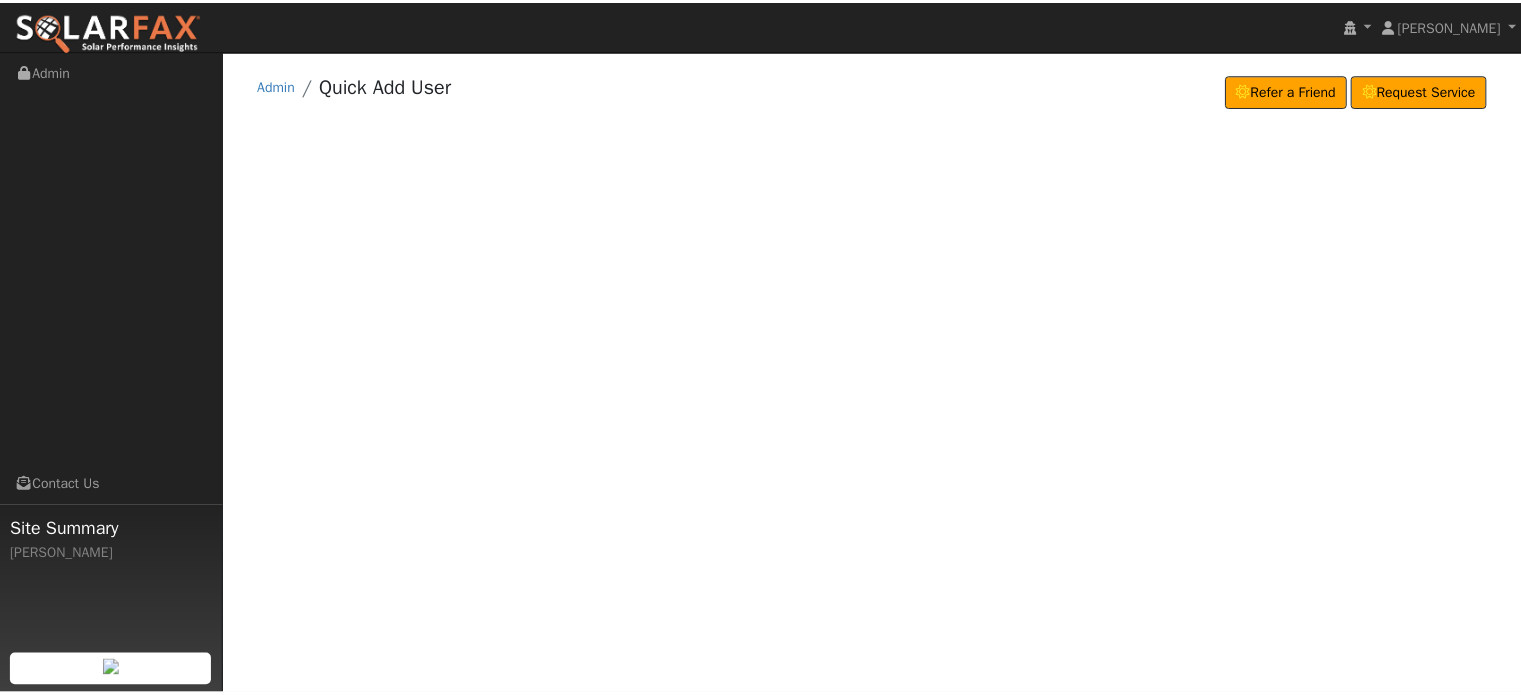 scroll, scrollTop: 0, scrollLeft: 0, axis: both 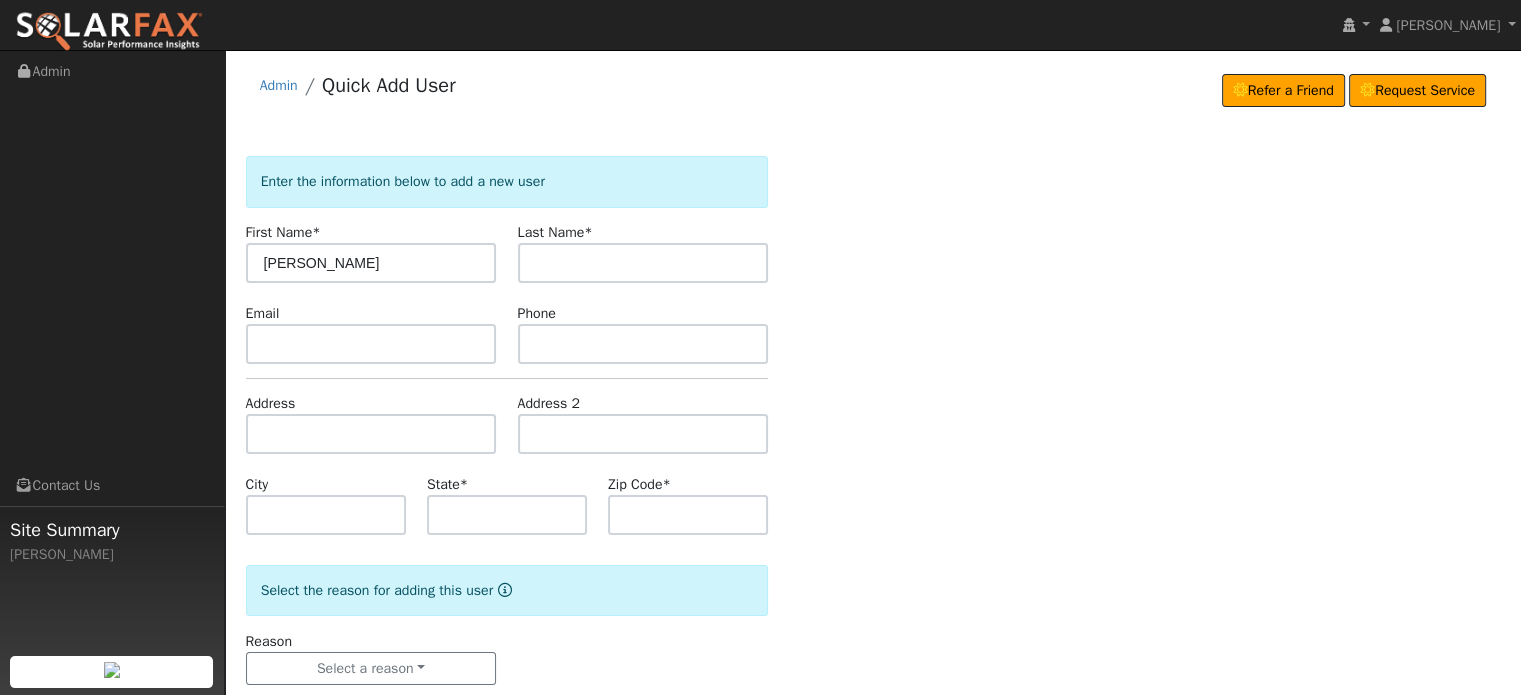 type on "Sharon" 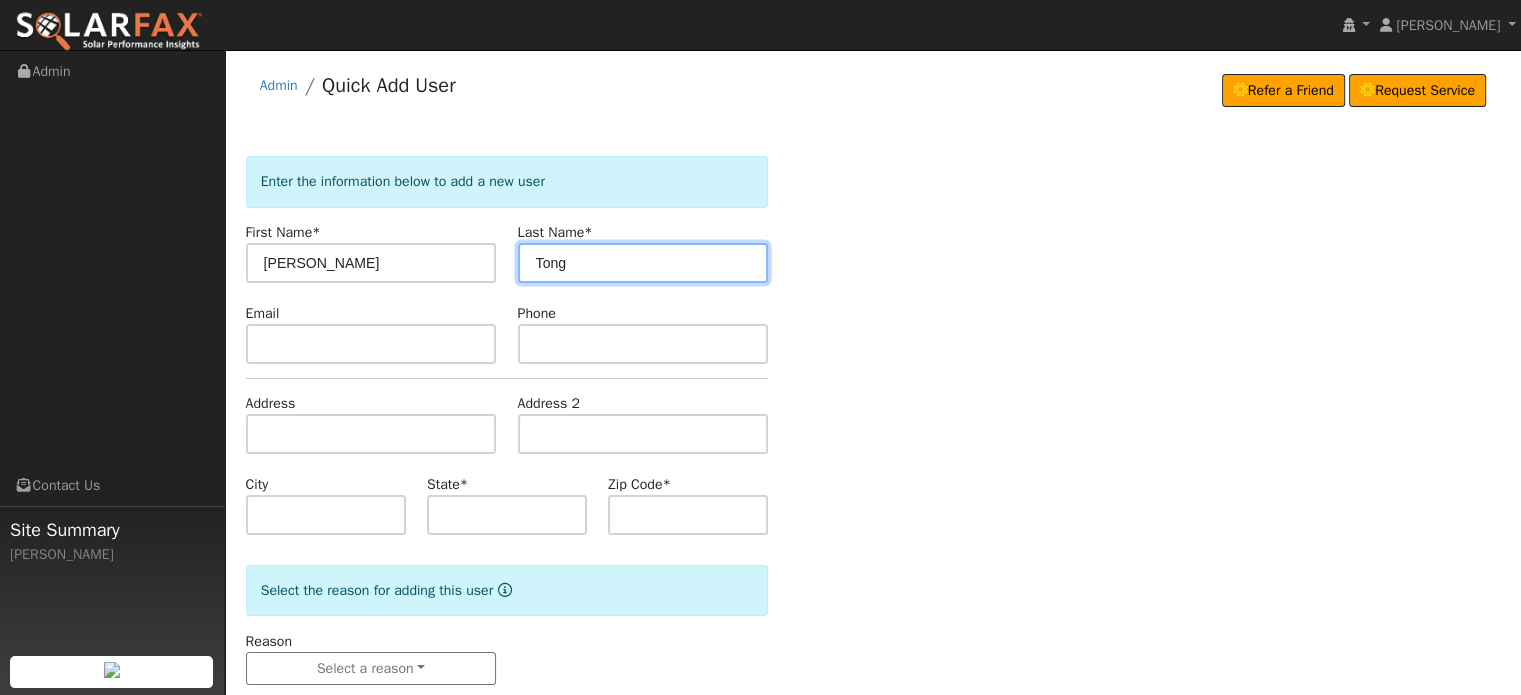 type on "Tong" 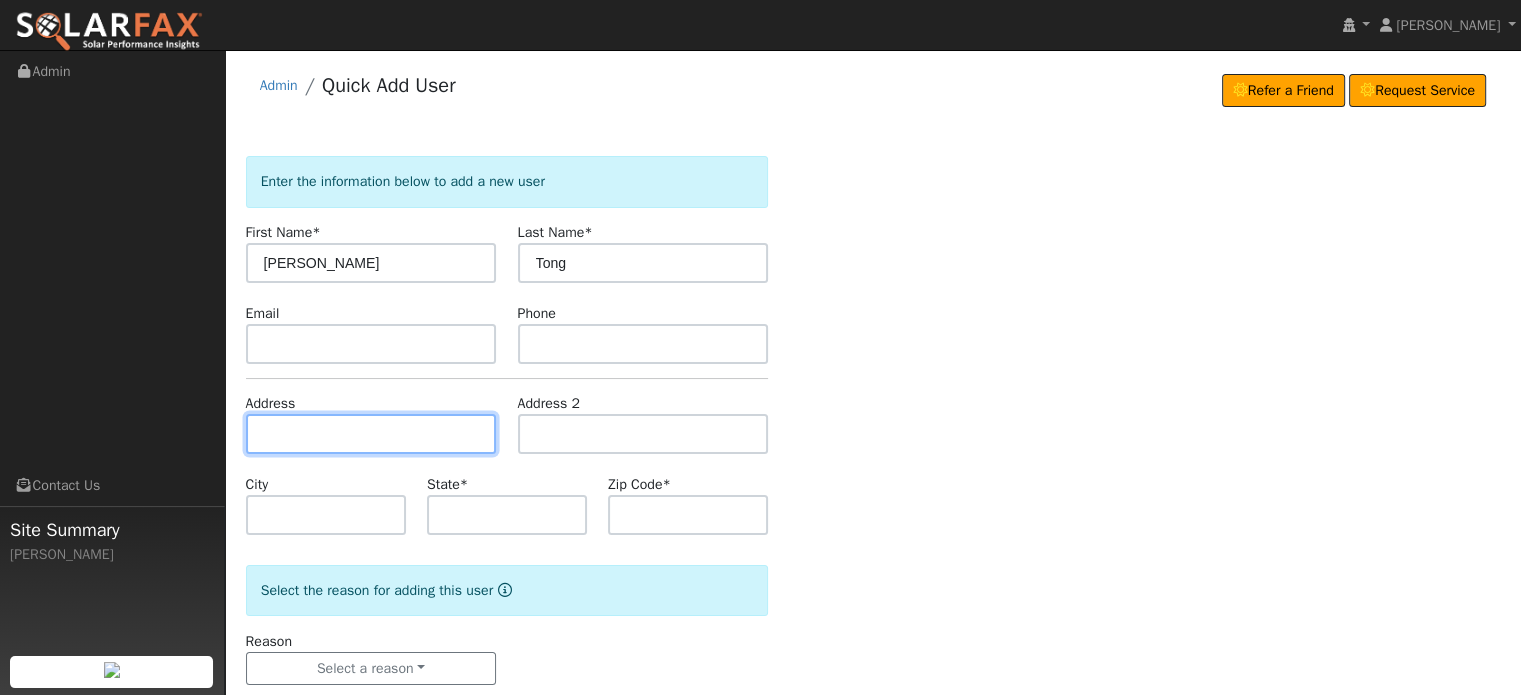 click at bounding box center [371, 434] 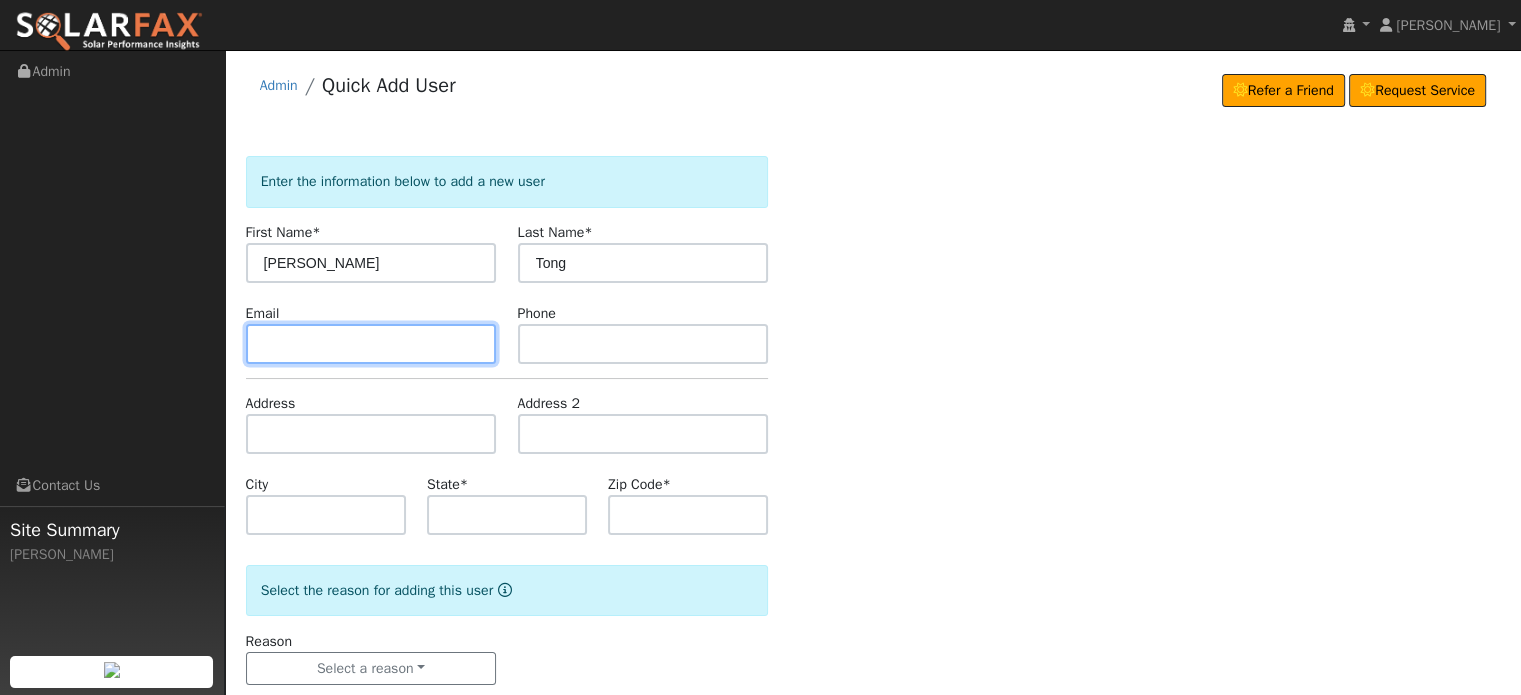 click at bounding box center (371, 344) 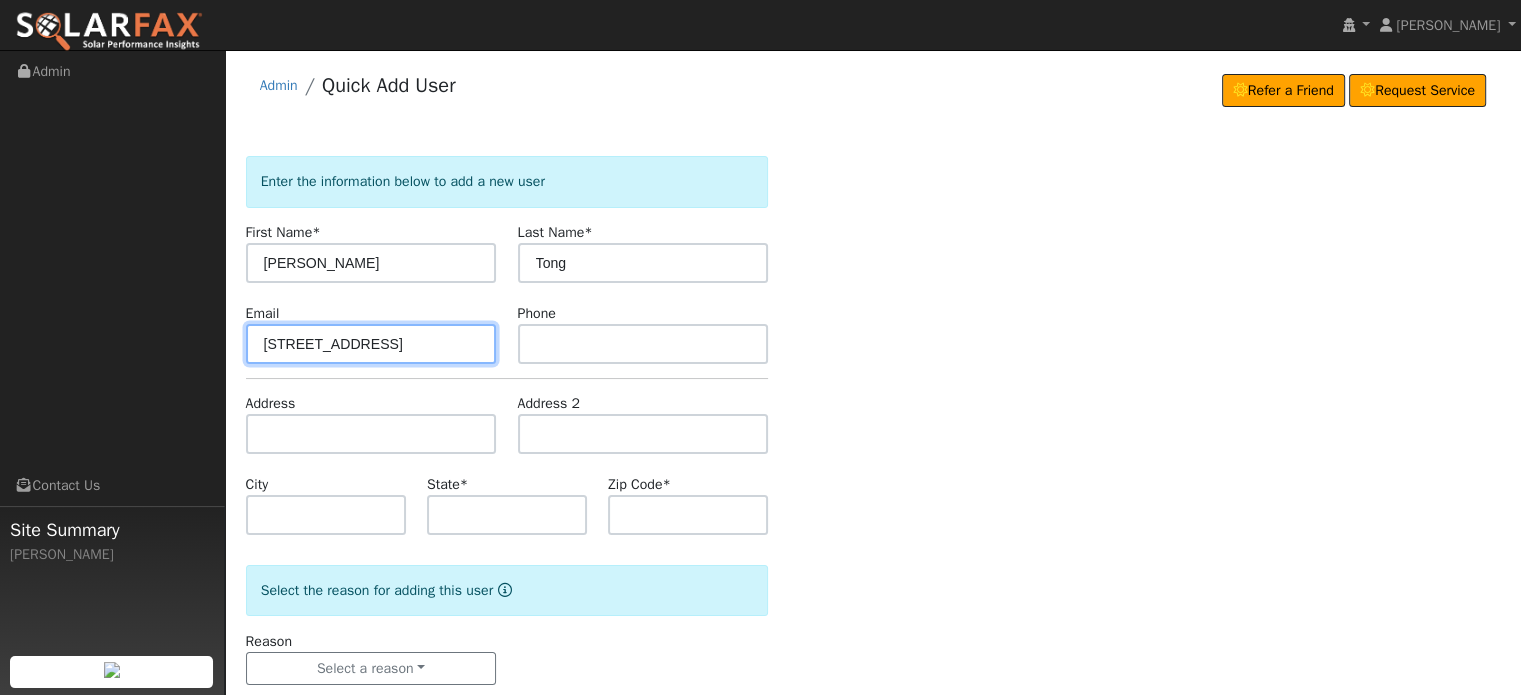 type on "13954 Red Dog Rd" 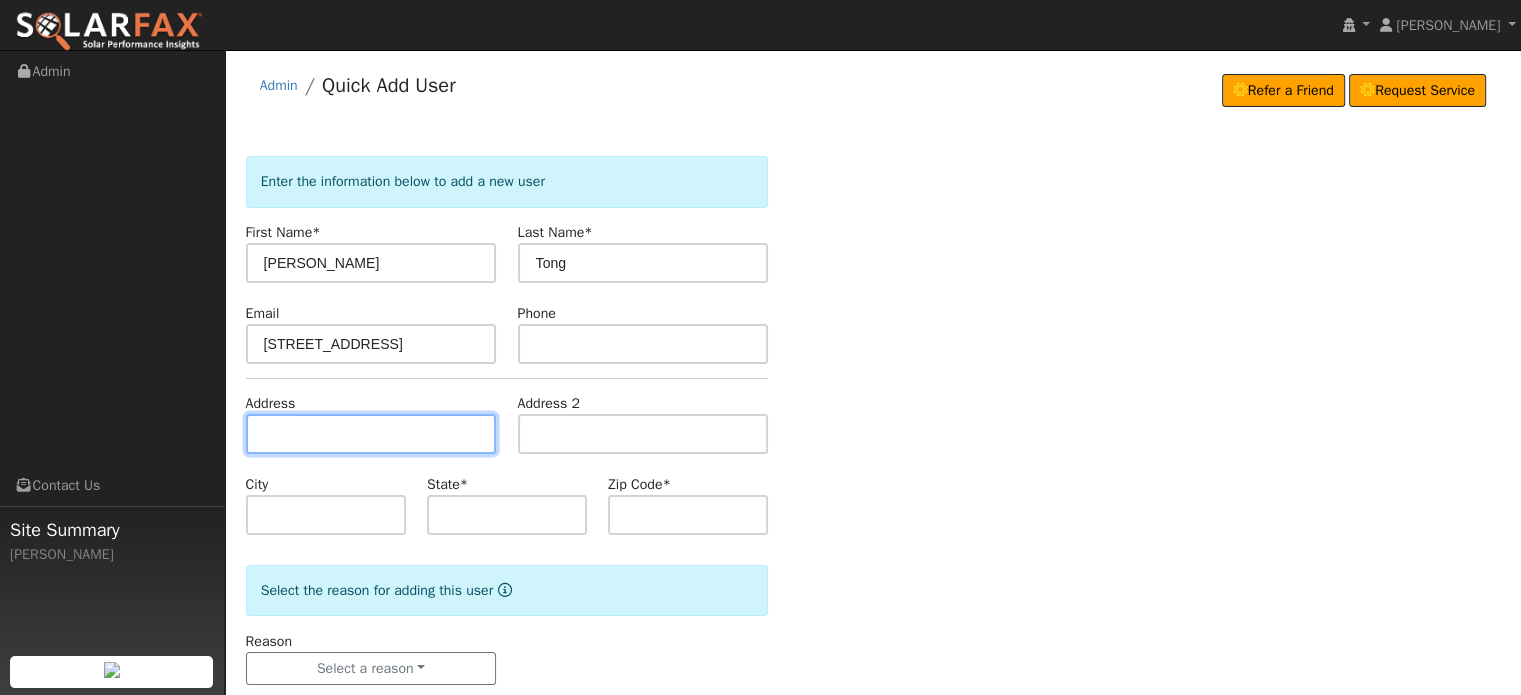 click at bounding box center (371, 434) 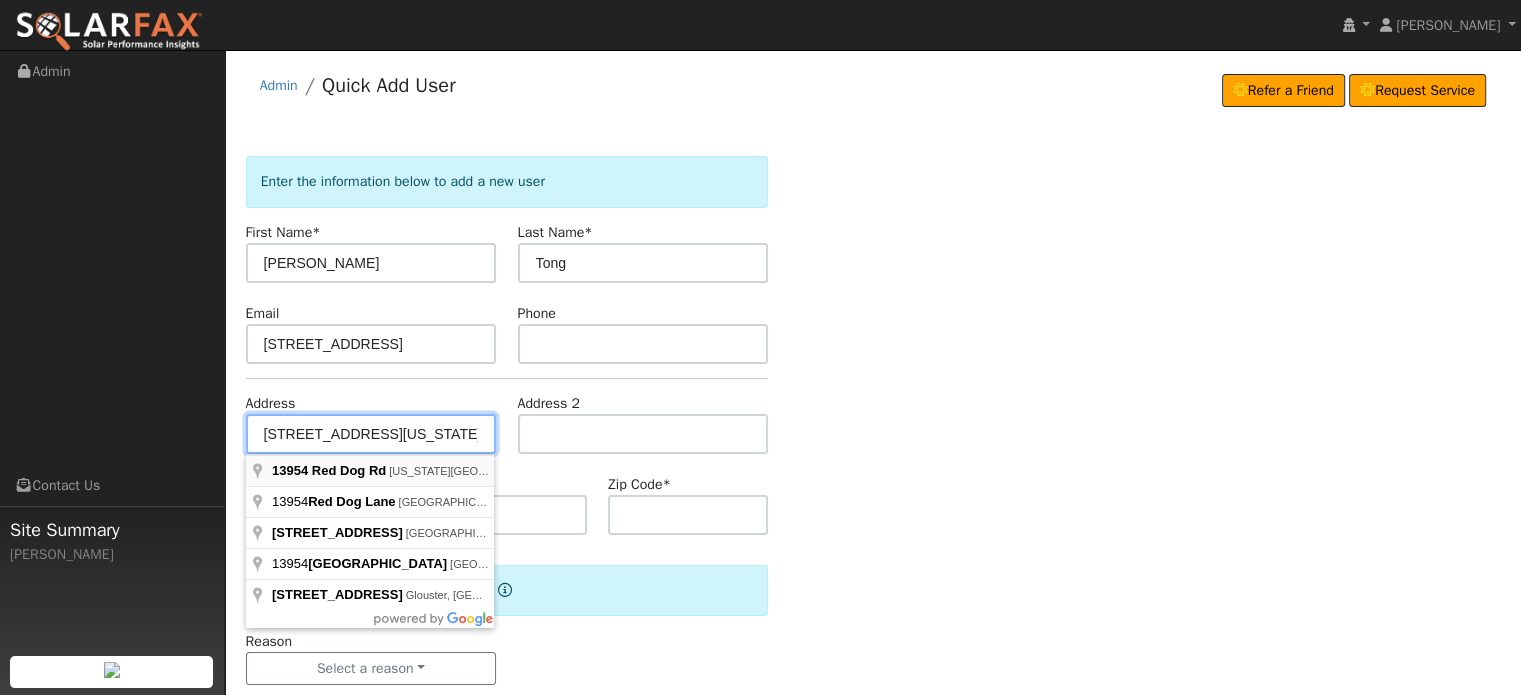 type on "13954 Red Dog Road" 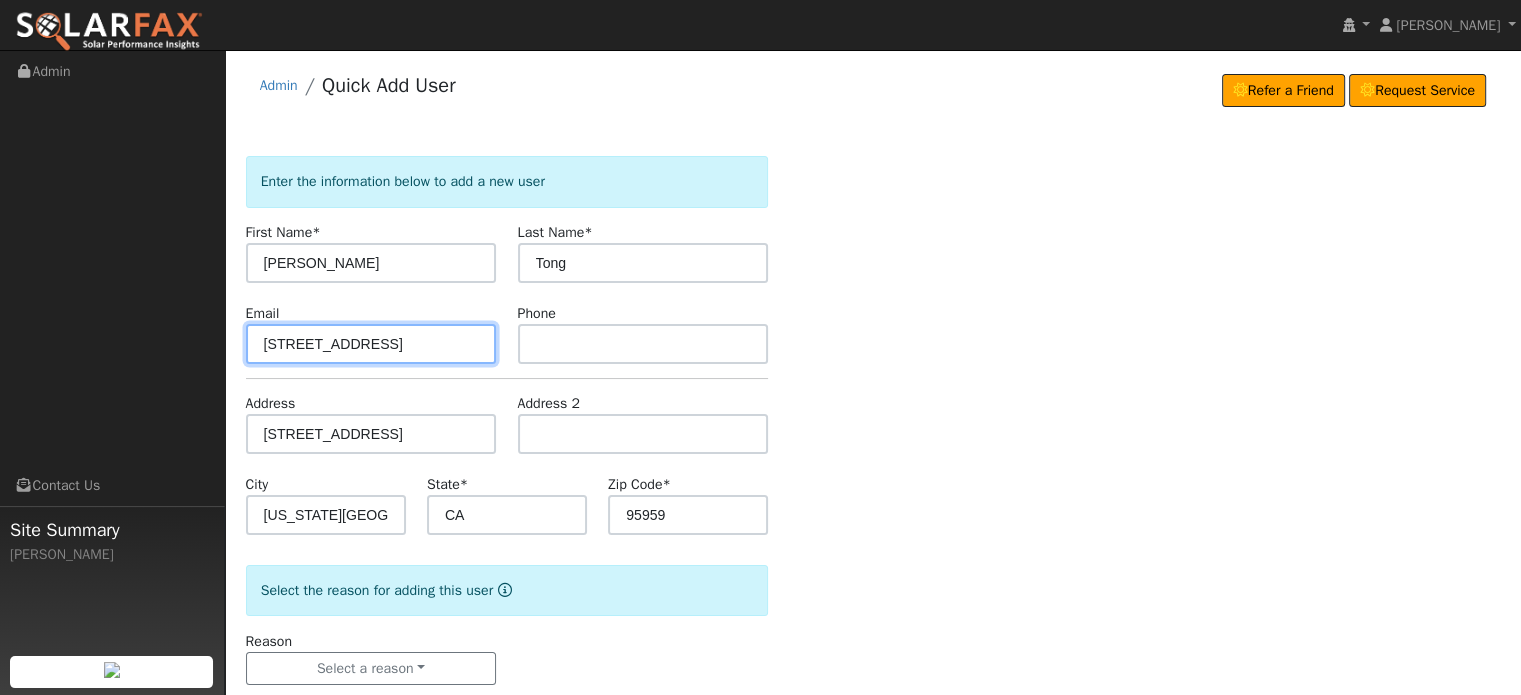 drag, startPoint x: 421, startPoint y: 343, endPoint x: -28, endPoint y: 333, distance: 449.11136 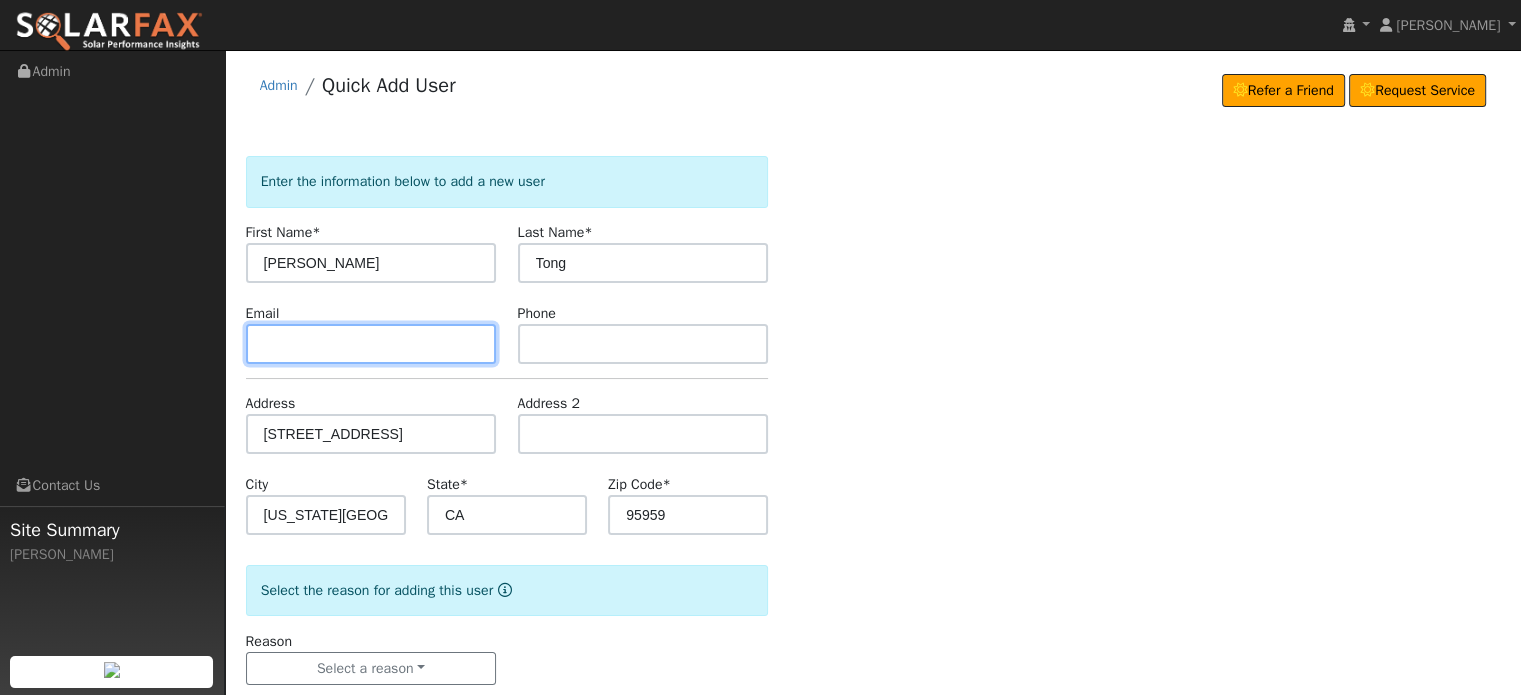 scroll, scrollTop: 39, scrollLeft: 0, axis: vertical 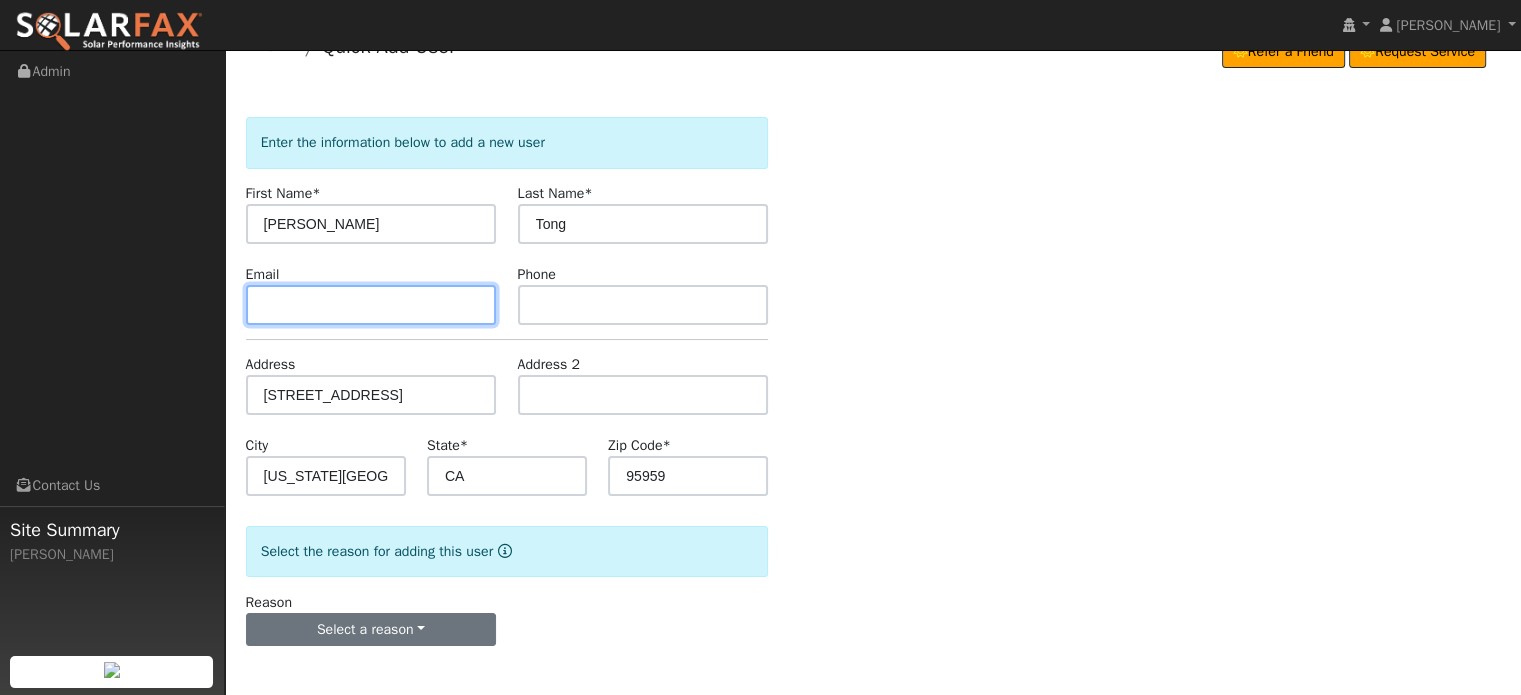 type 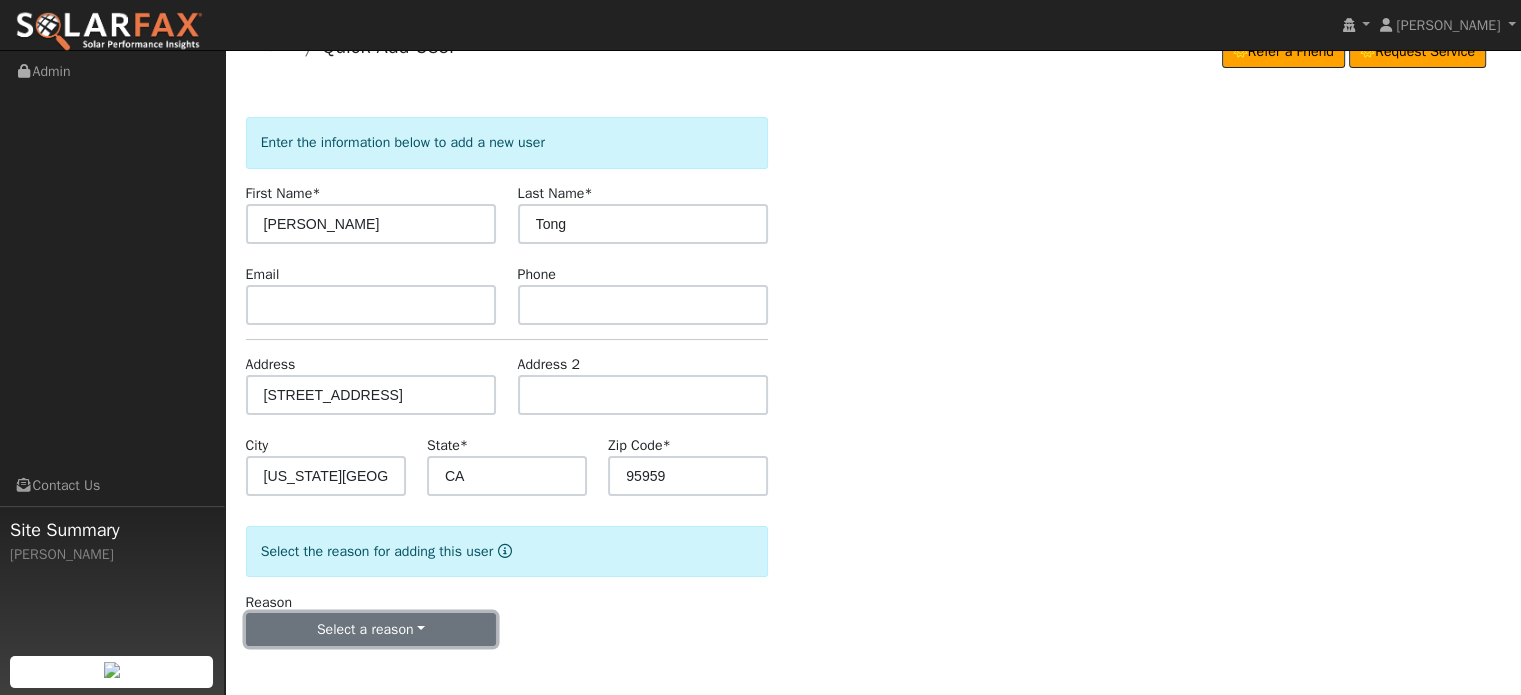 click on "Select a reason" at bounding box center (371, 630) 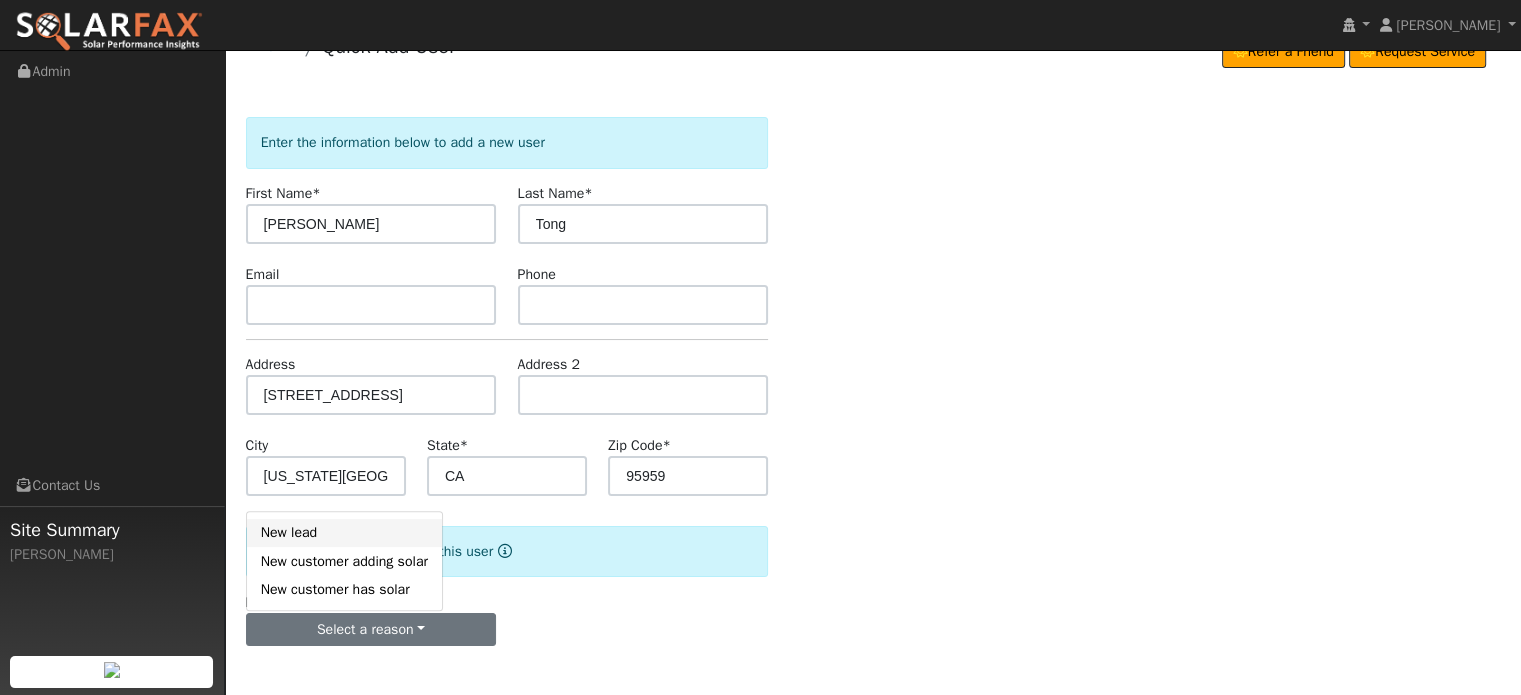 click on "New lead" at bounding box center (344, 533) 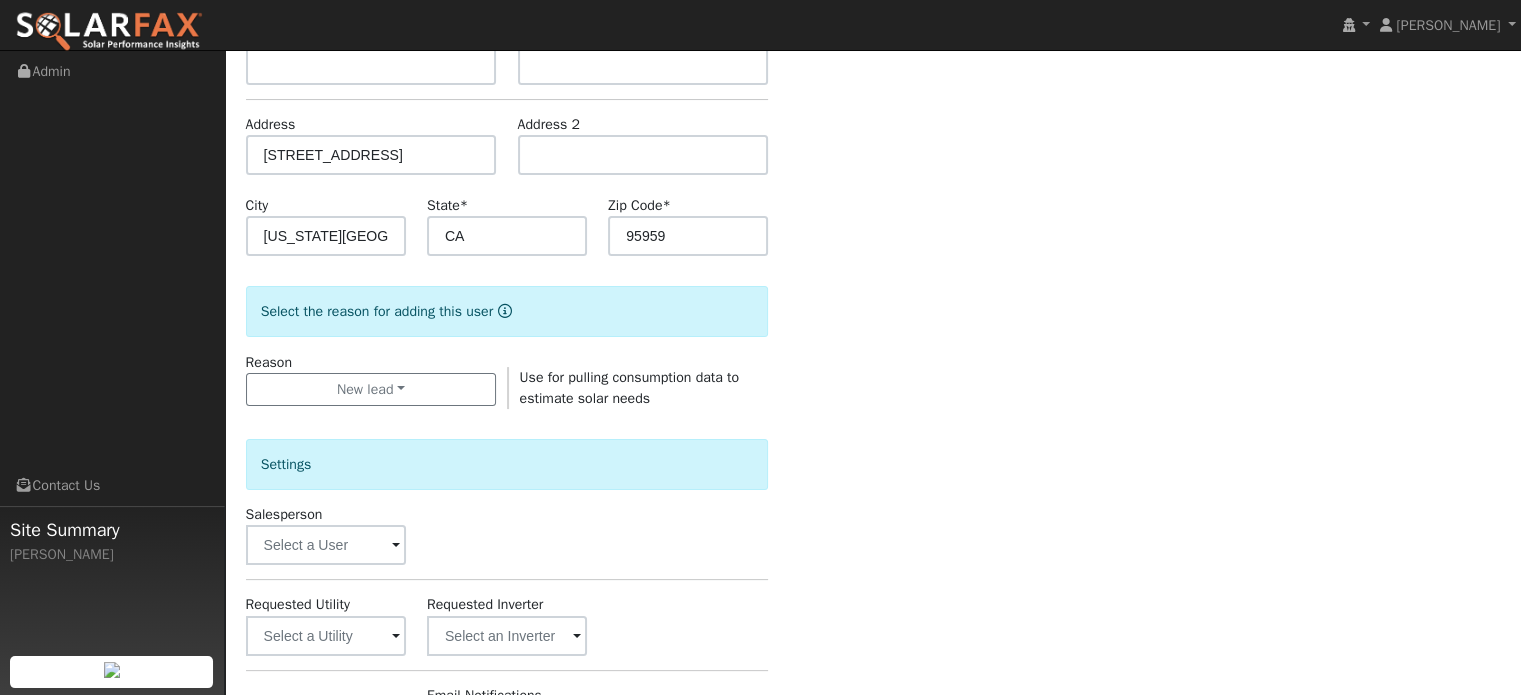 scroll, scrollTop: 539, scrollLeft: 0, axis: vertical 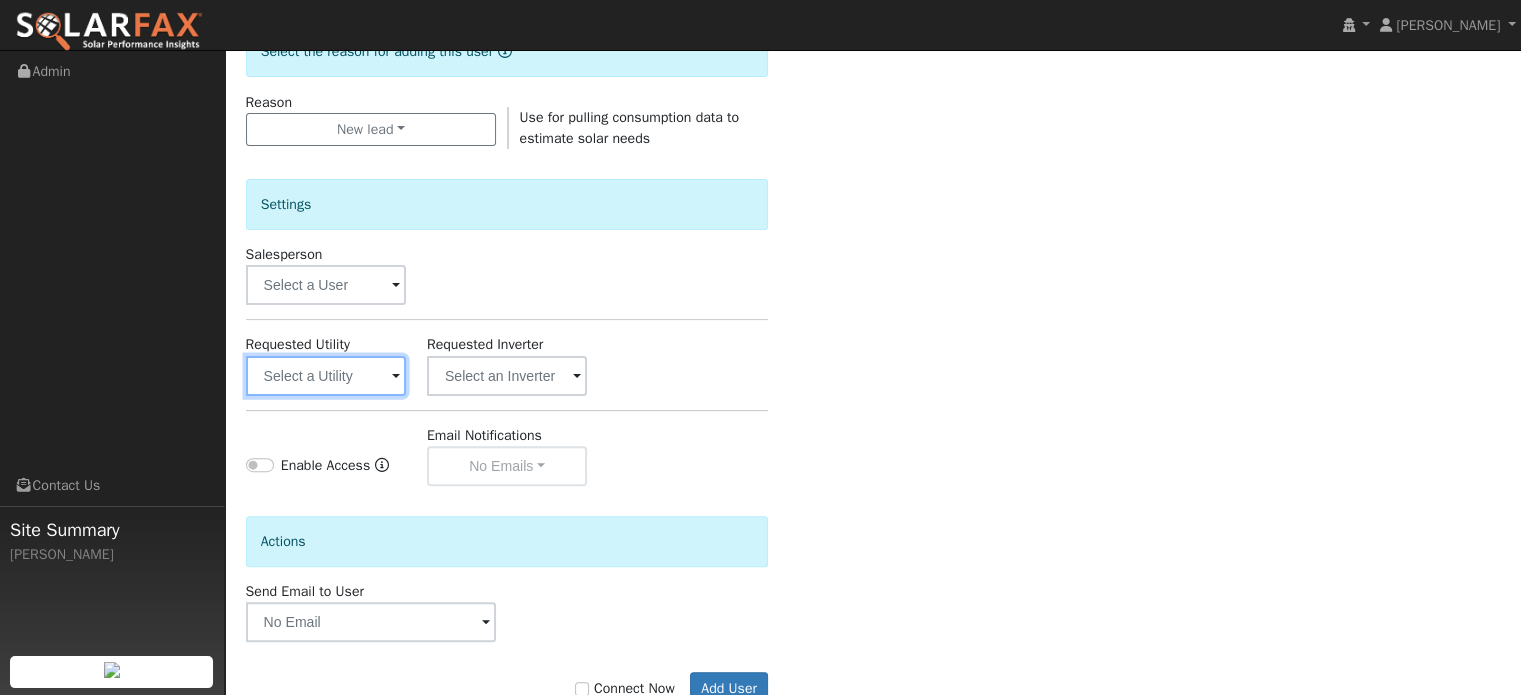 click at bounding box center (326, 376) 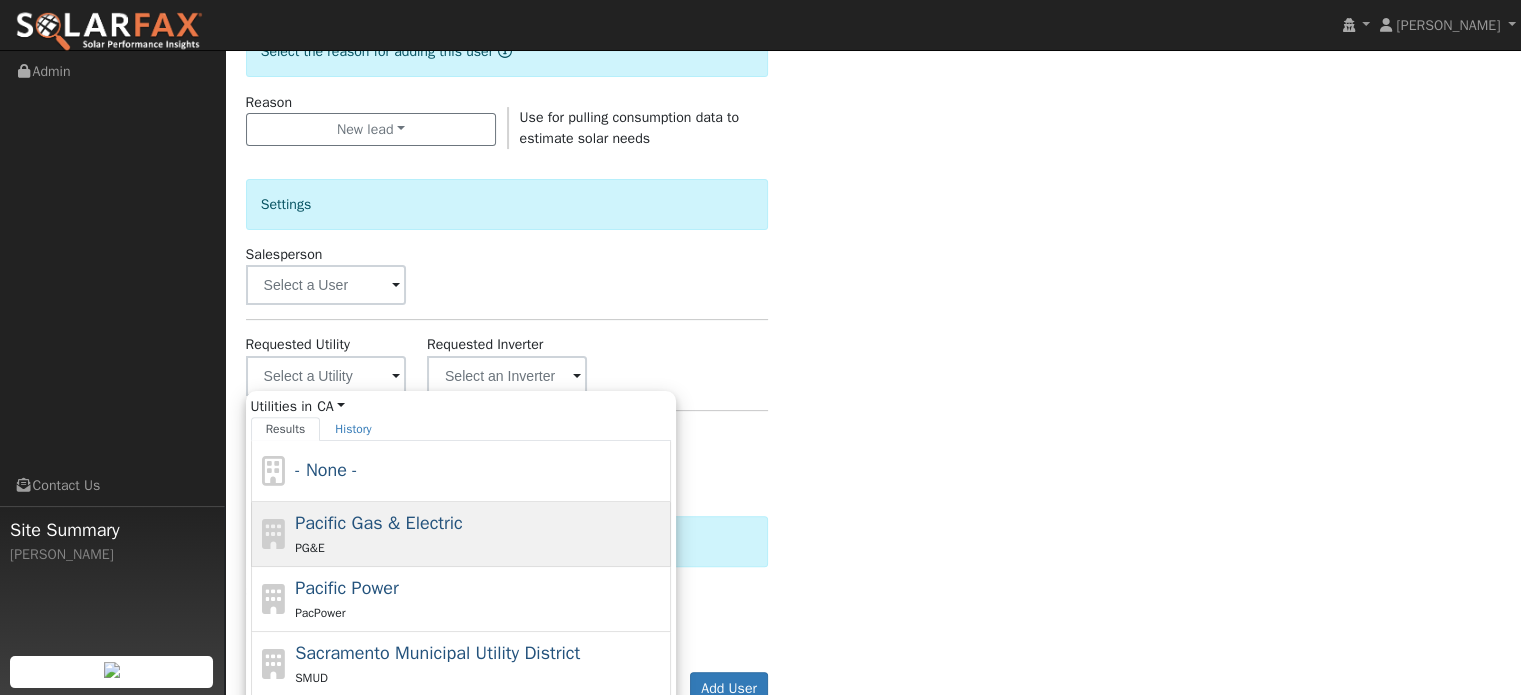 click on "Pacific Gas & Electric" at bounding box center [379, 523] 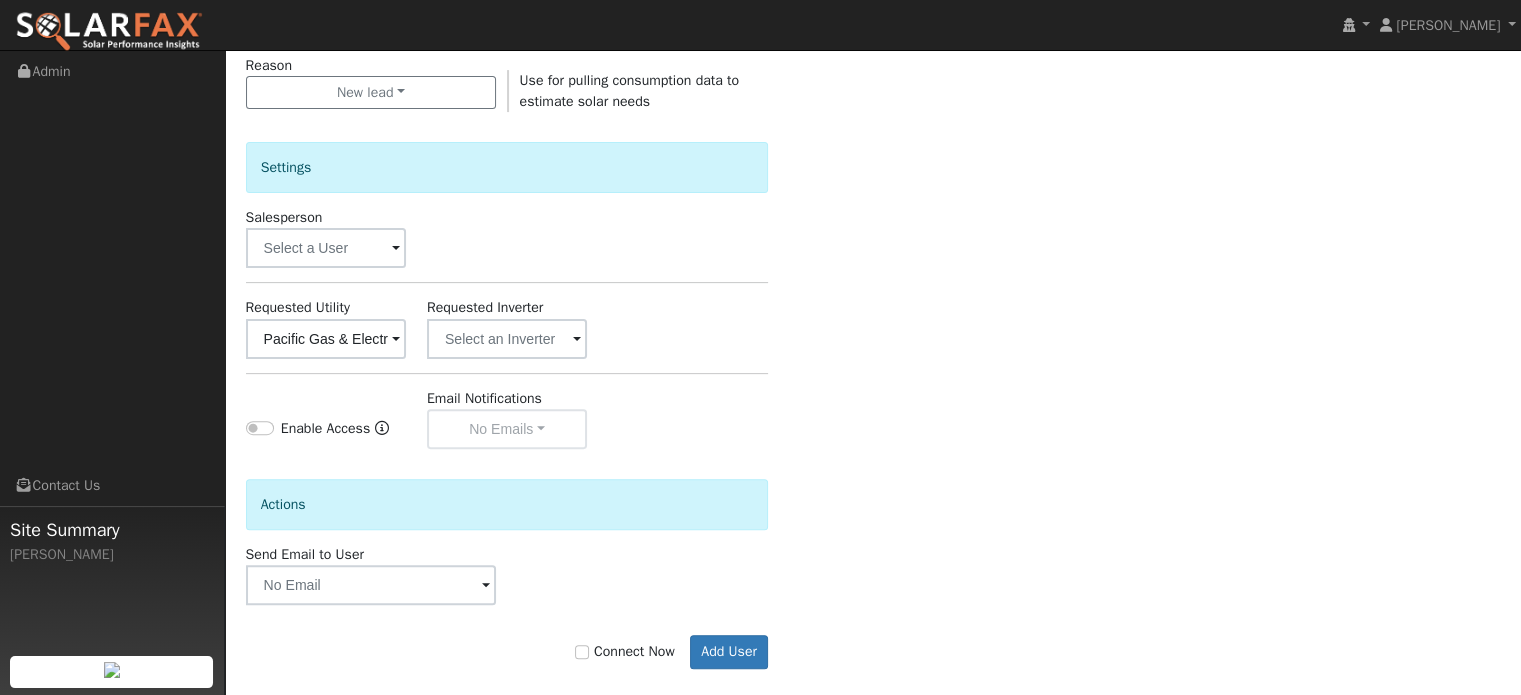 scroll, scrollTop: 597, scrollLeft: 0, axis: vertical 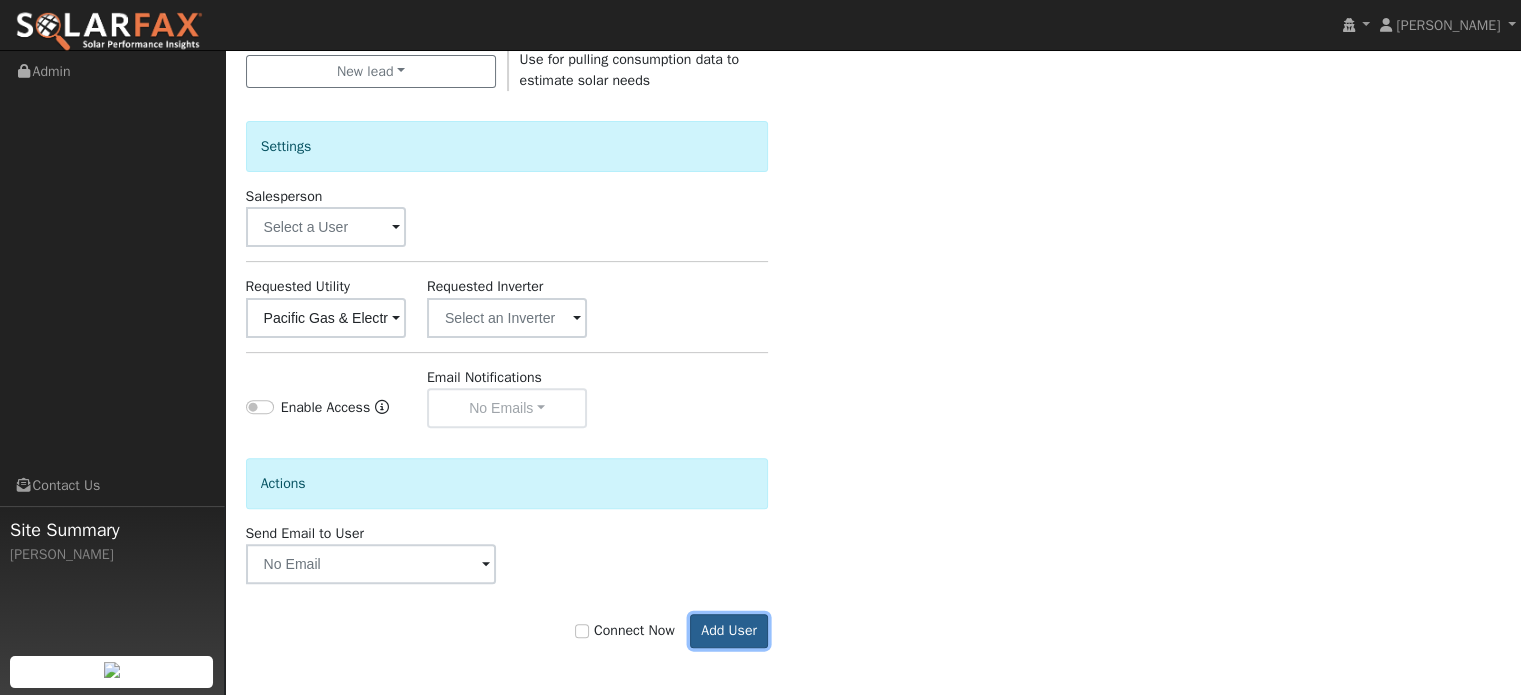 click on "Add User" at bounding box center [729, 631] 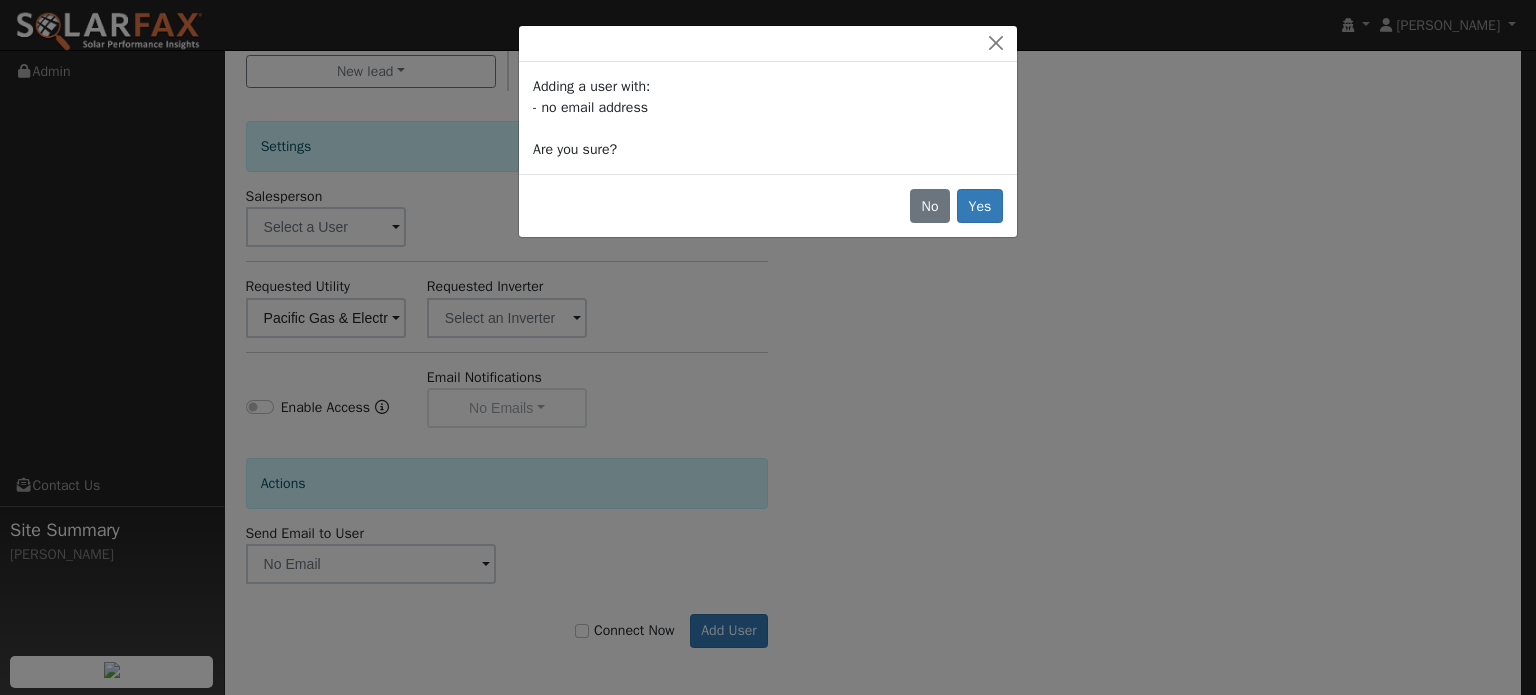 click on "Adding a user with: - no email address Are you sure? No Yes" 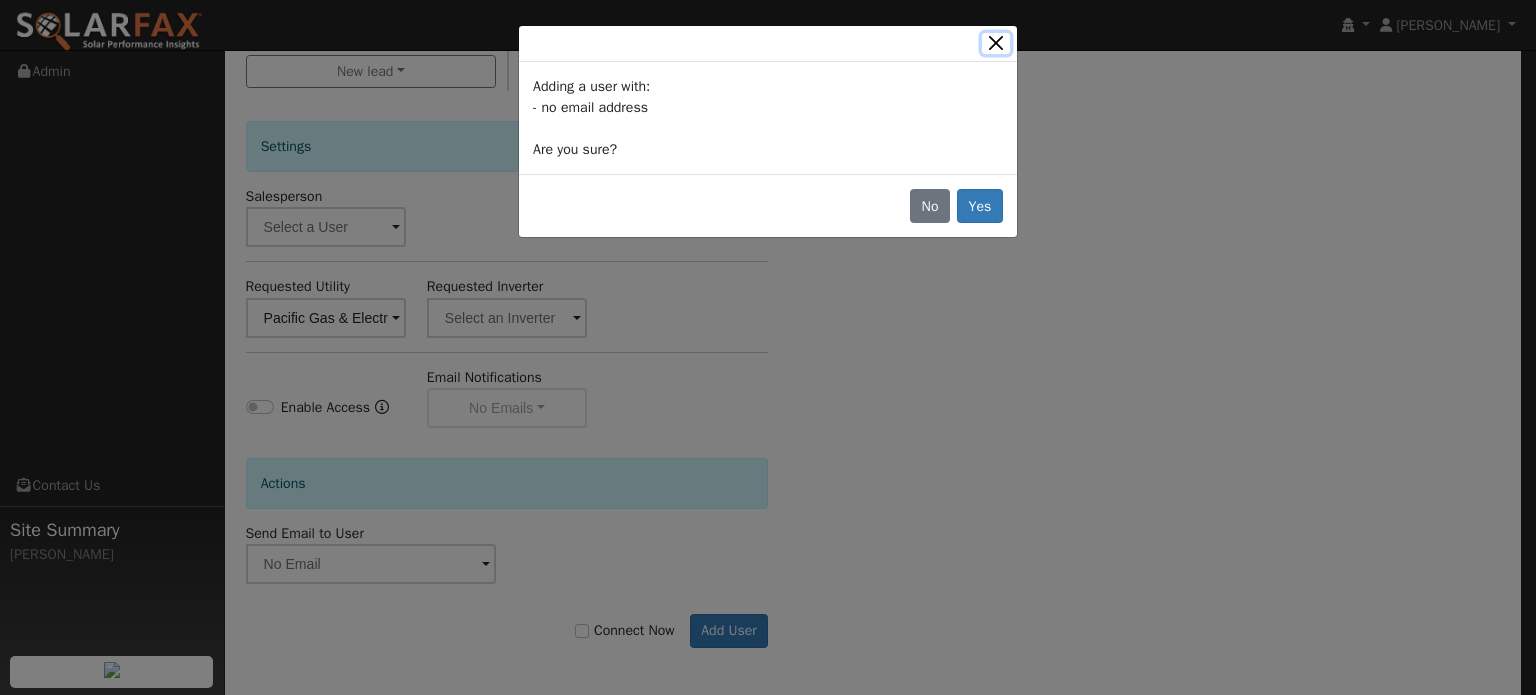 click at bounding box center [996, 43] 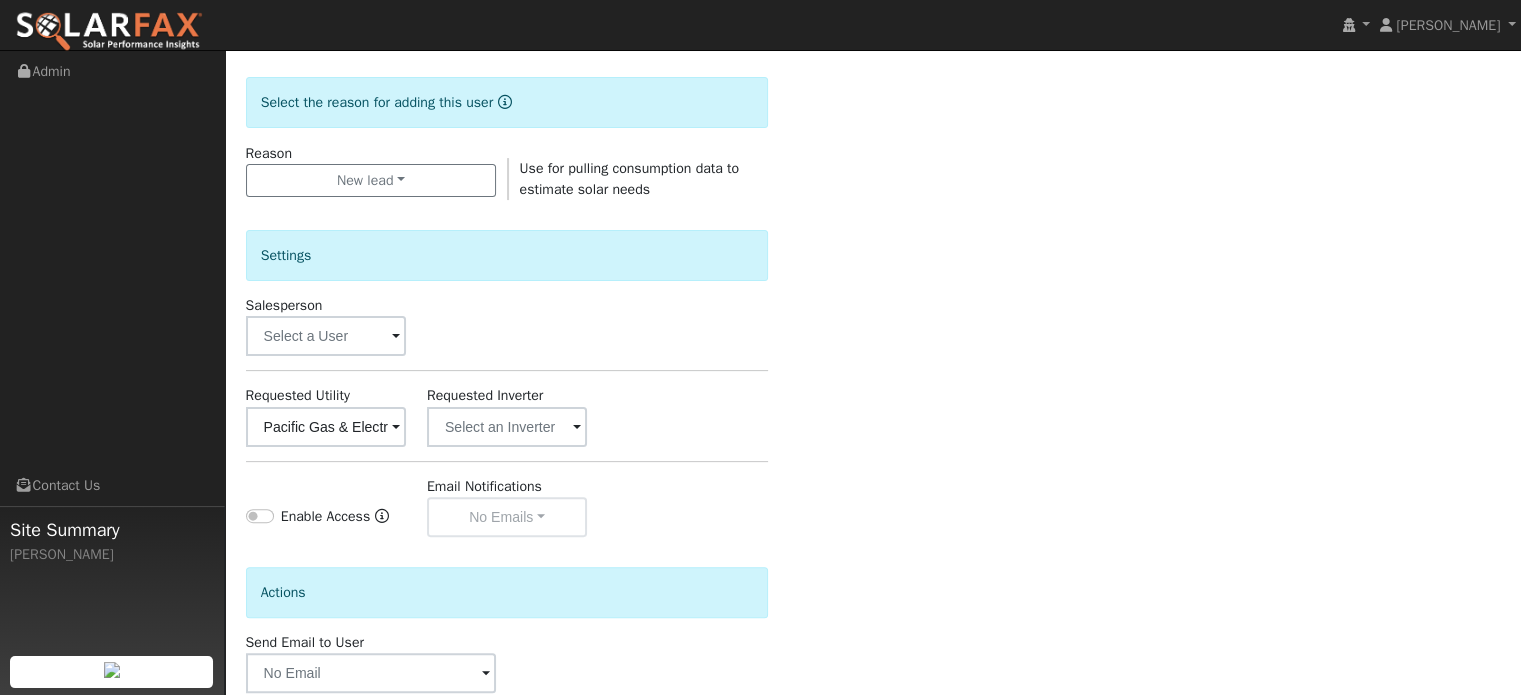 scroll, scrollTop: 297, scrollLeft: 0, axis: vertical 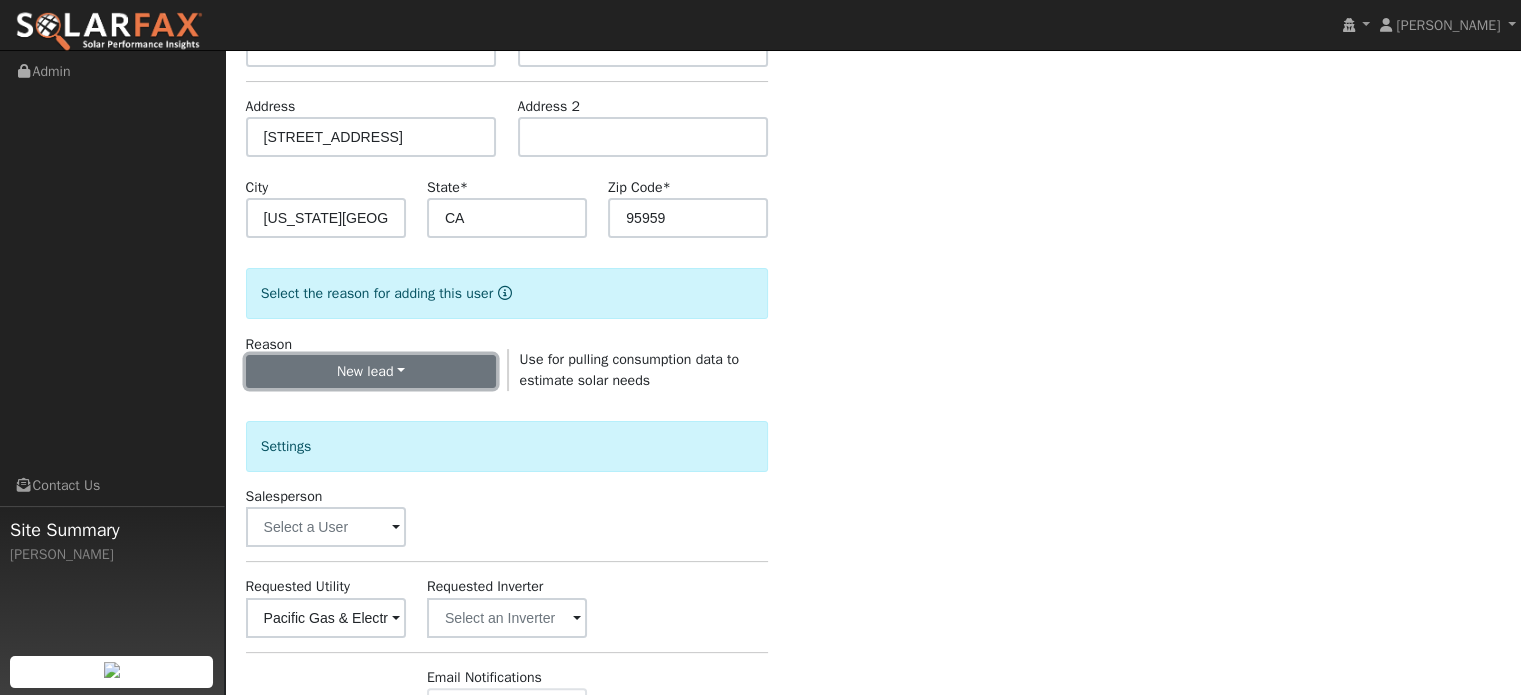 click on "New lead" at bounding box center [371, 372] 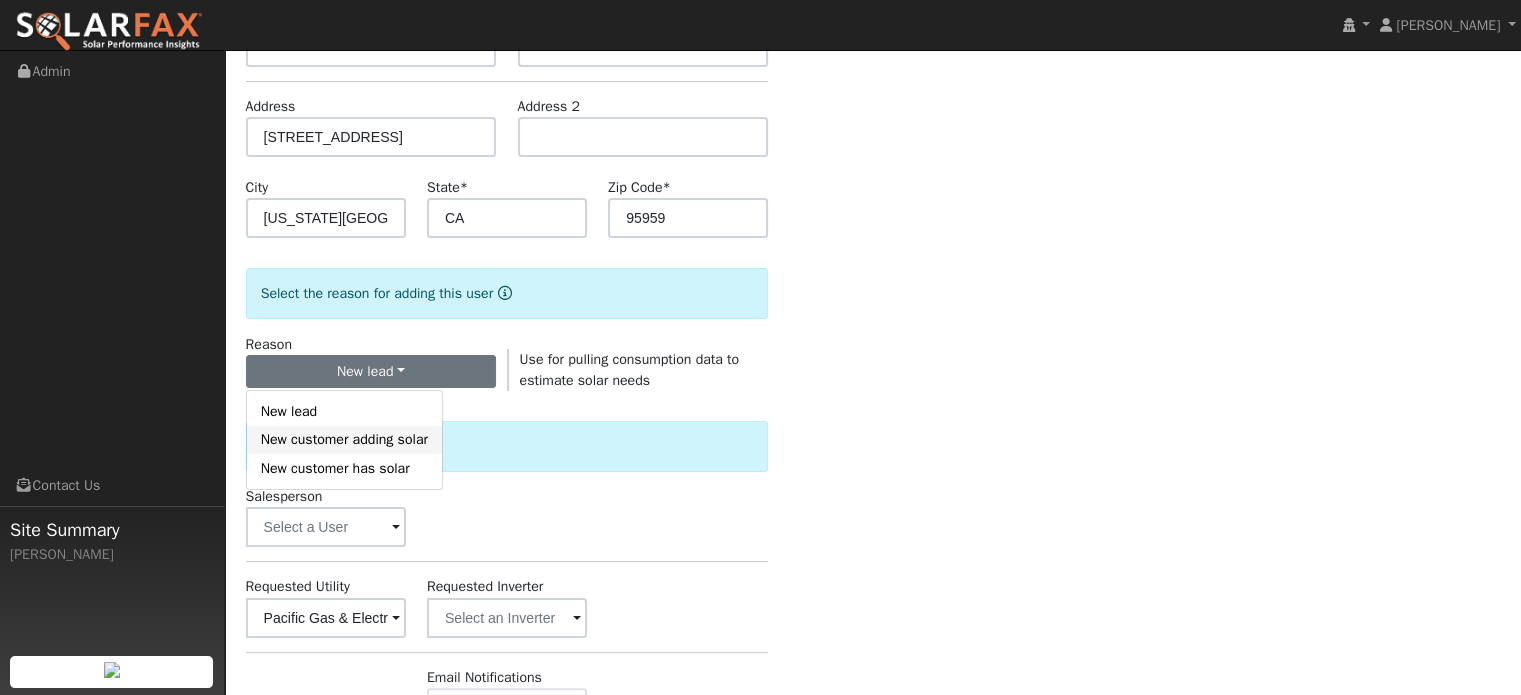 click on "New customer adding solar" at bounding box center (344, 440) 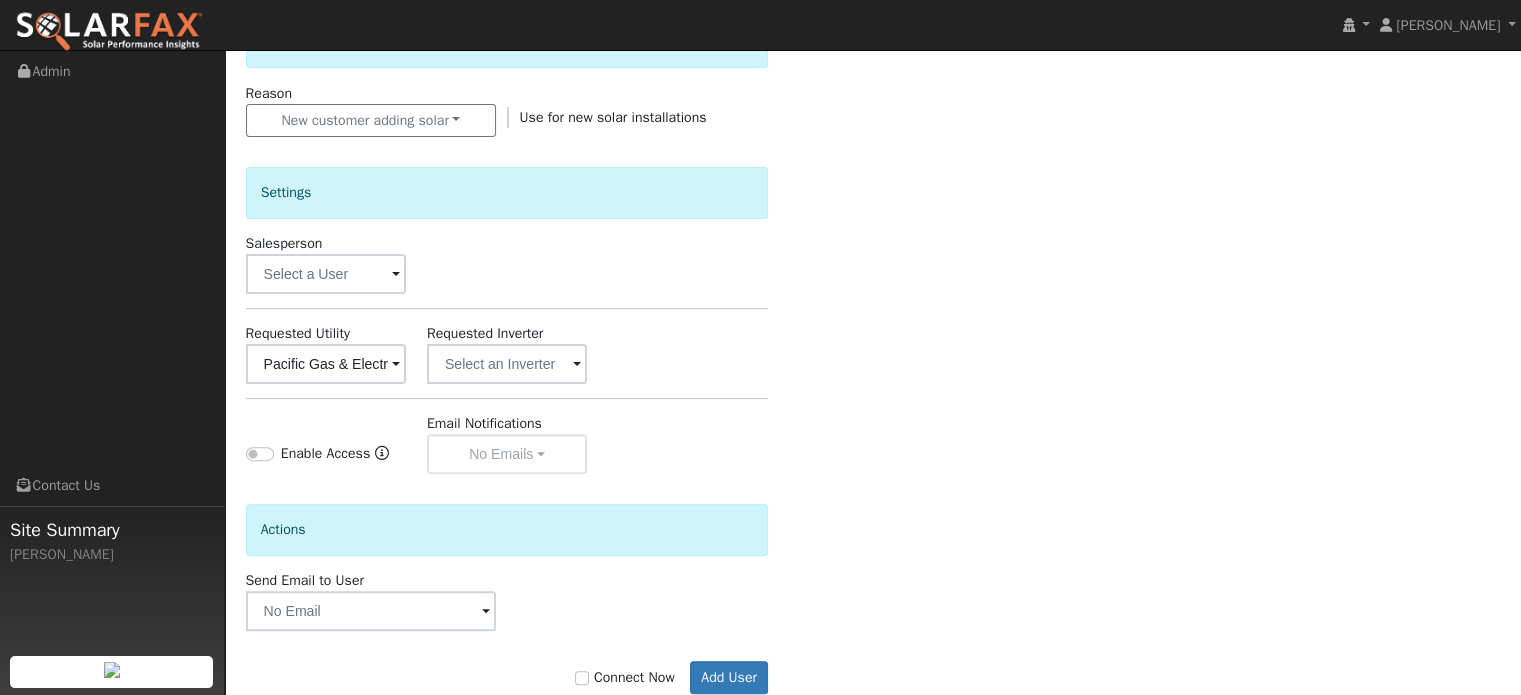 scroll, scrollTop: 595, scrollLeft: 0, axis: vertical 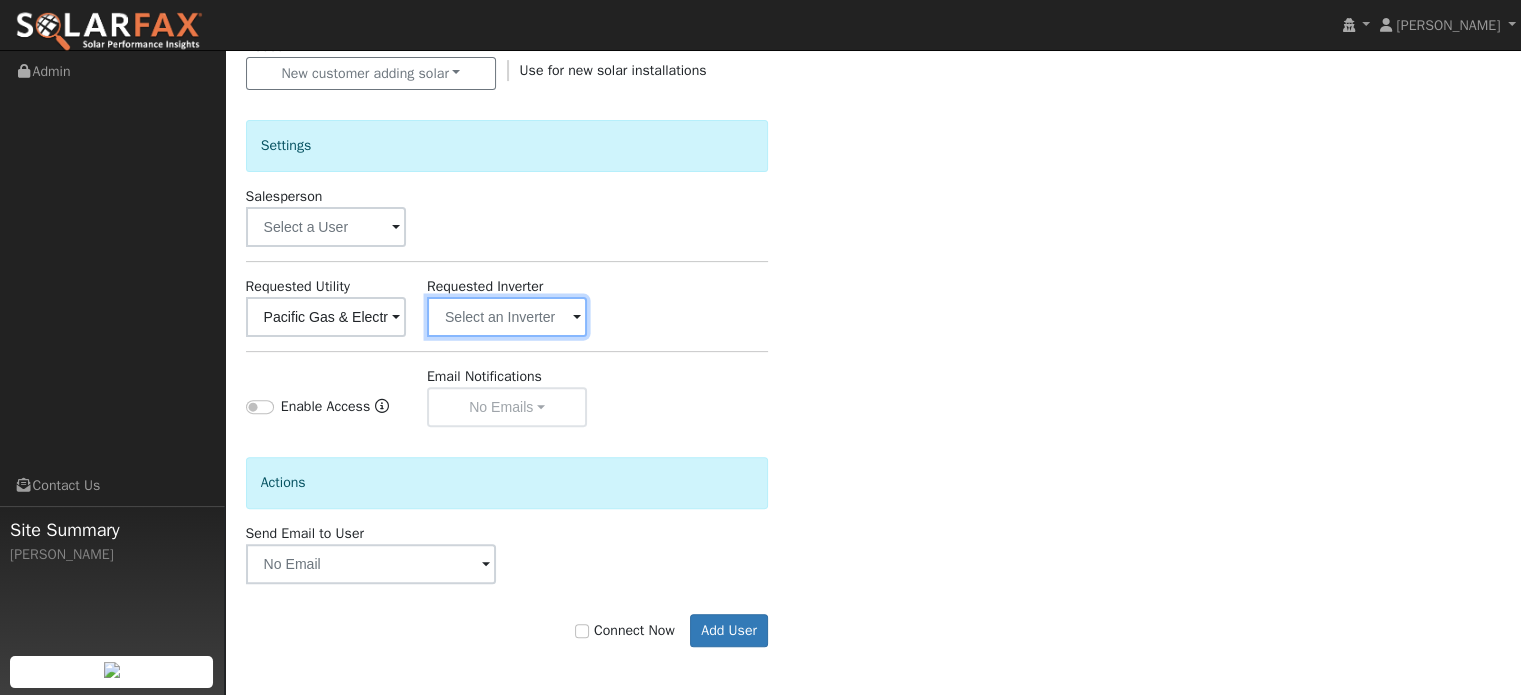 click at bounding box center (326, 317) 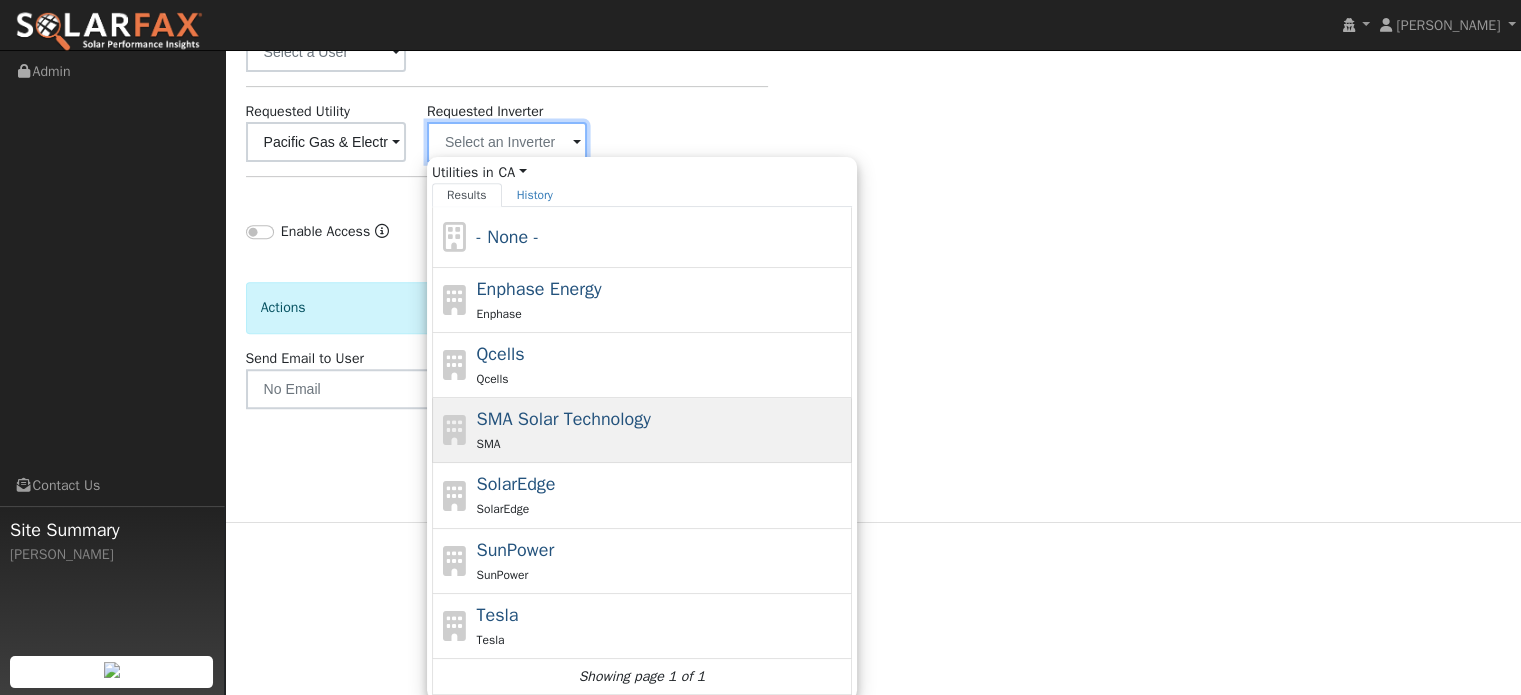 scroll, scrollTop: 771, scrollLeft: 0, axis: vertical 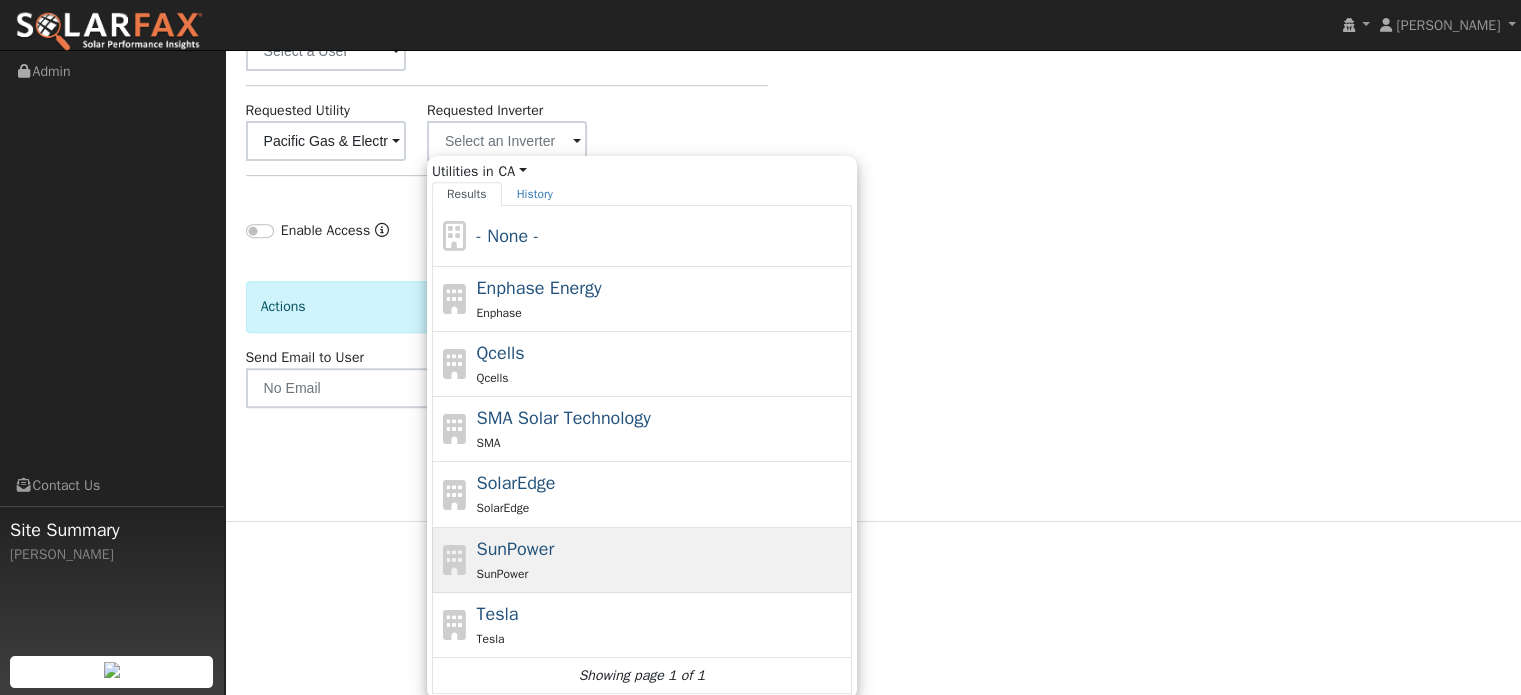 click on "SunPower" at bounding box center [515, 549] 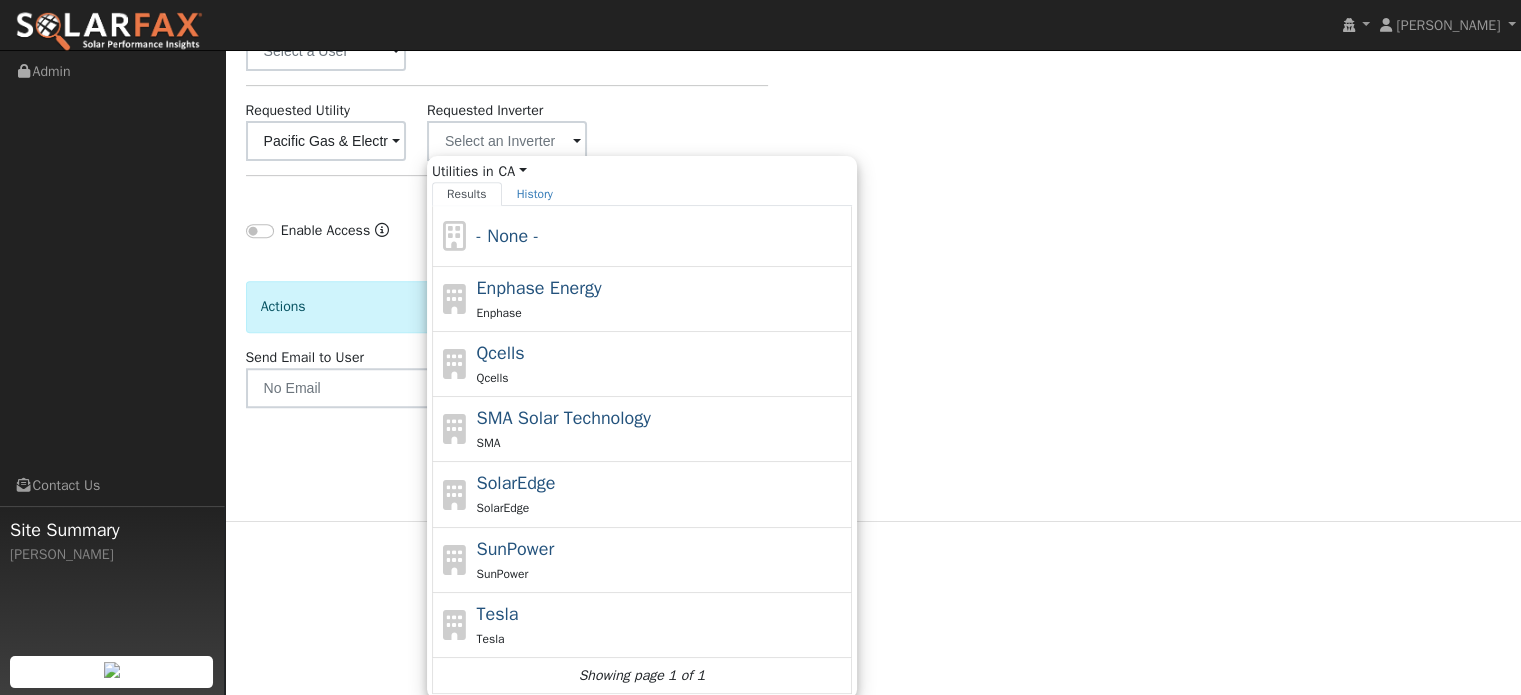 type on "SunPower" 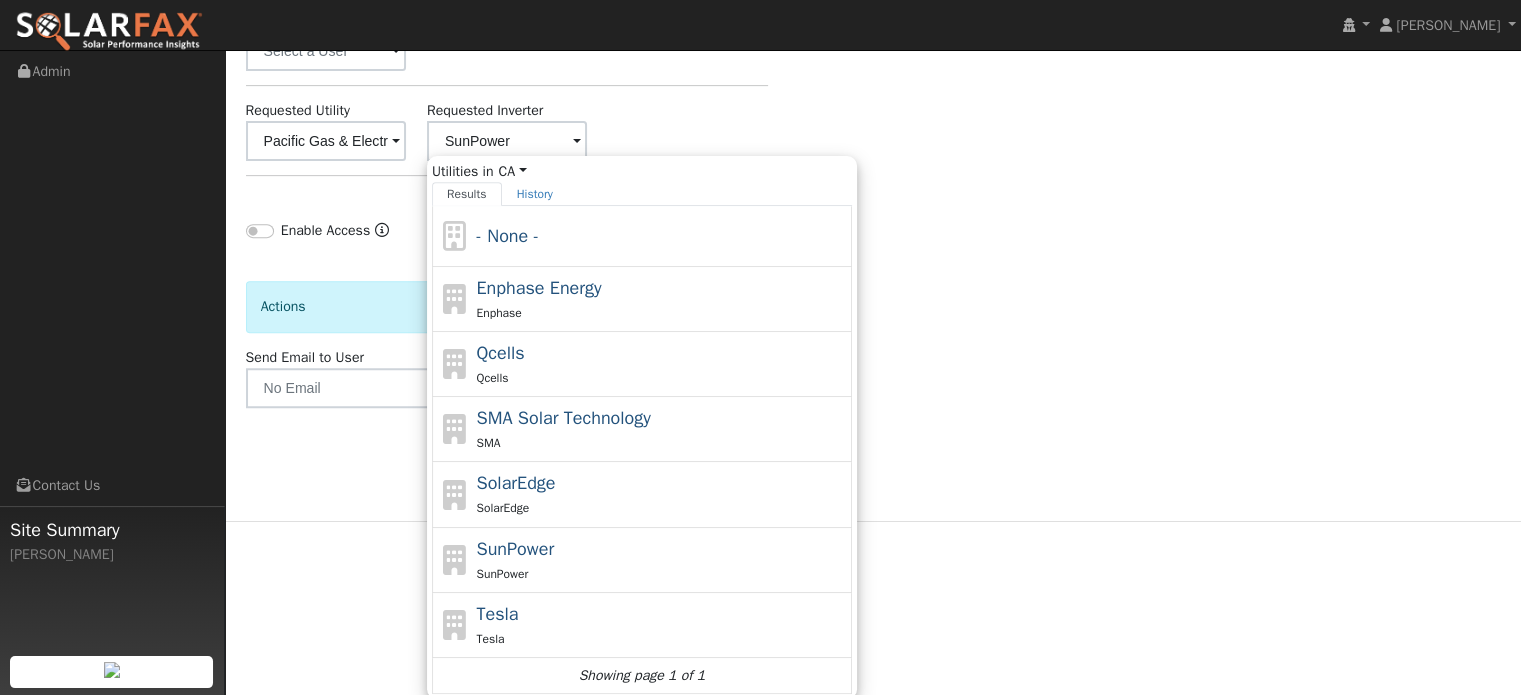 scroll, scrollTop: 595, scrollLeft: 0, axis: vertical 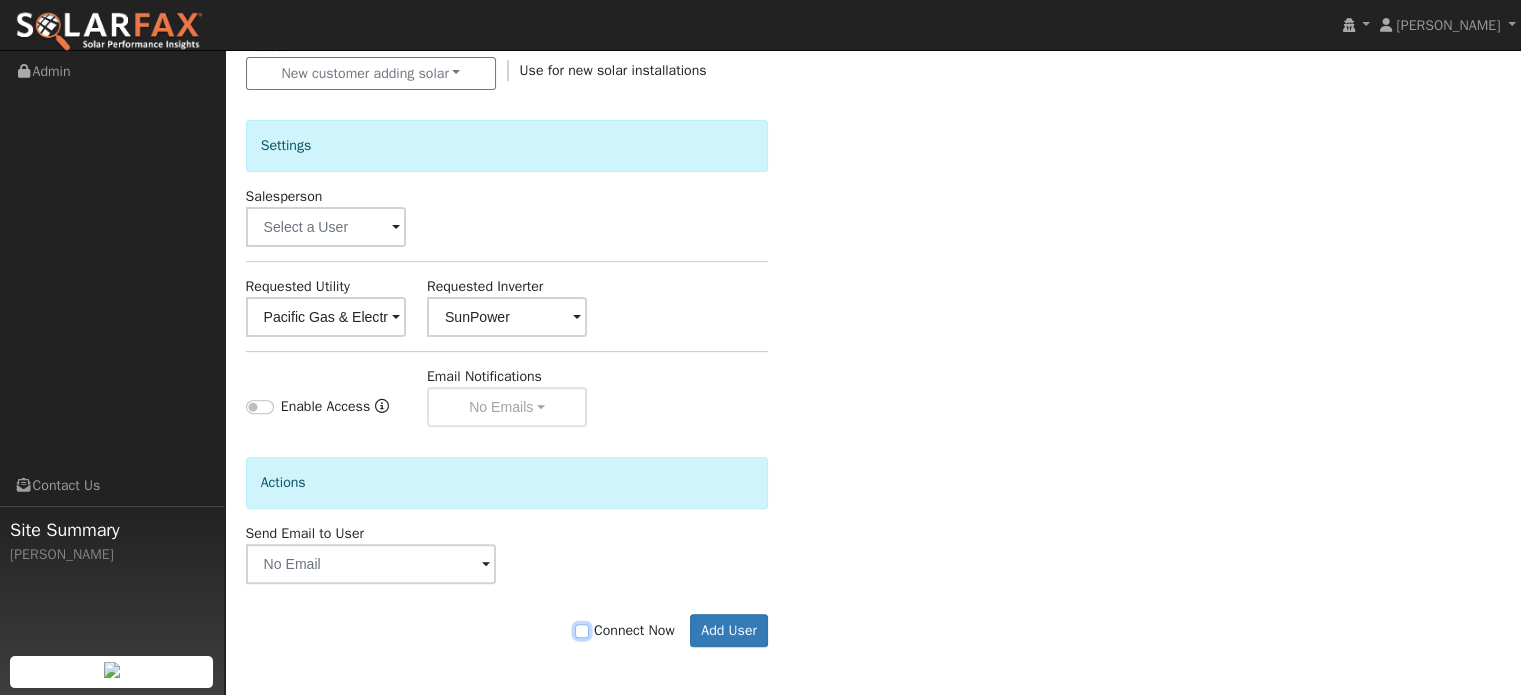 click on "Connect Now" at bounding box center [582, 631] 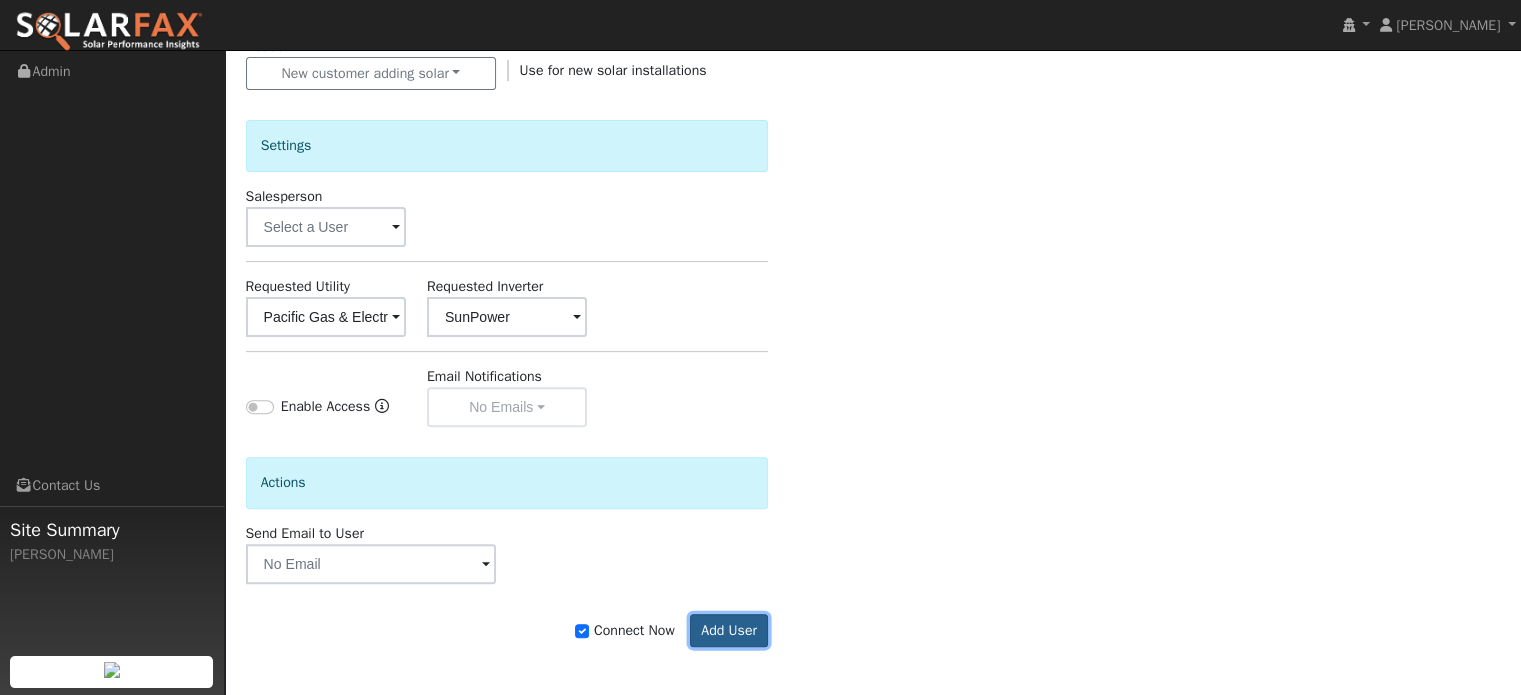 click on "Add User" at bounding box center [729, 631] 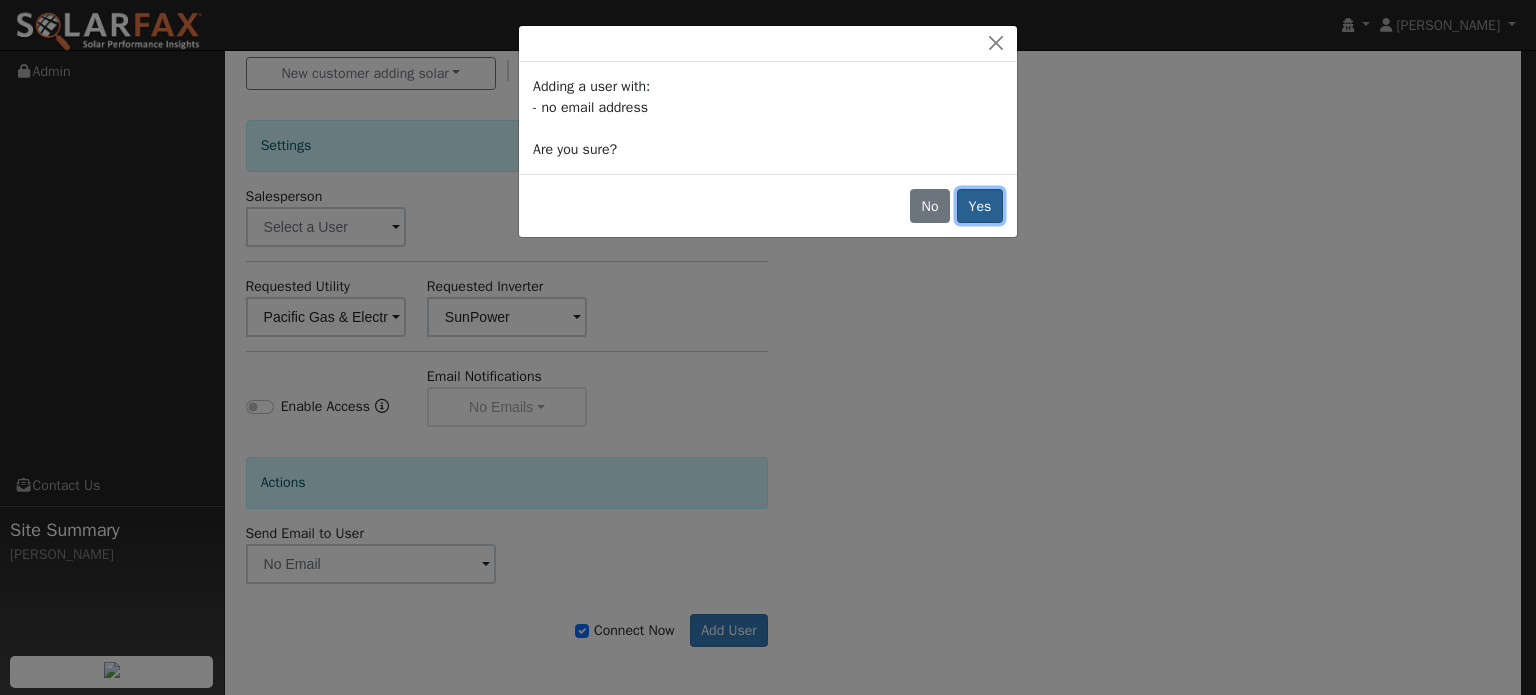 click on "Yes" at bounding box center [980, 206] 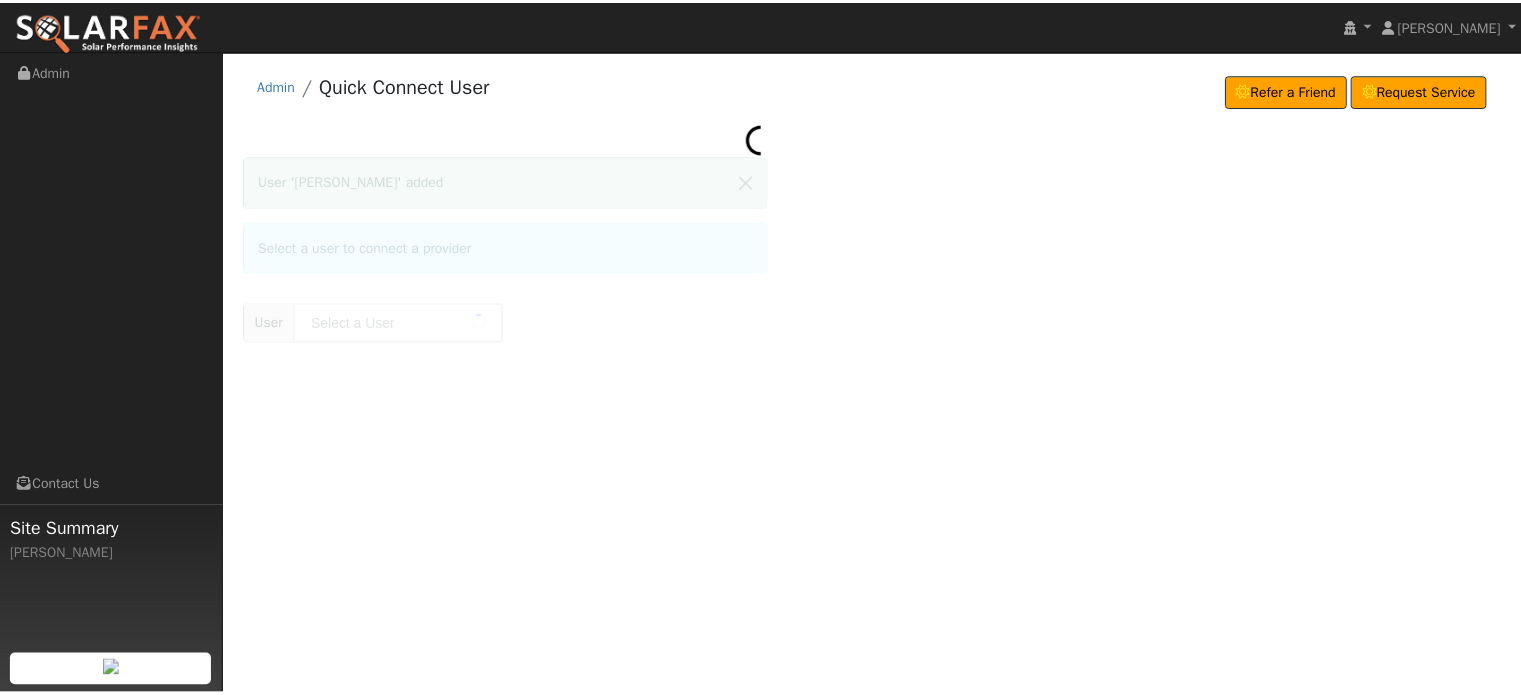 scroll, scrollTop: 0, scrollLeft: 0, axis: both 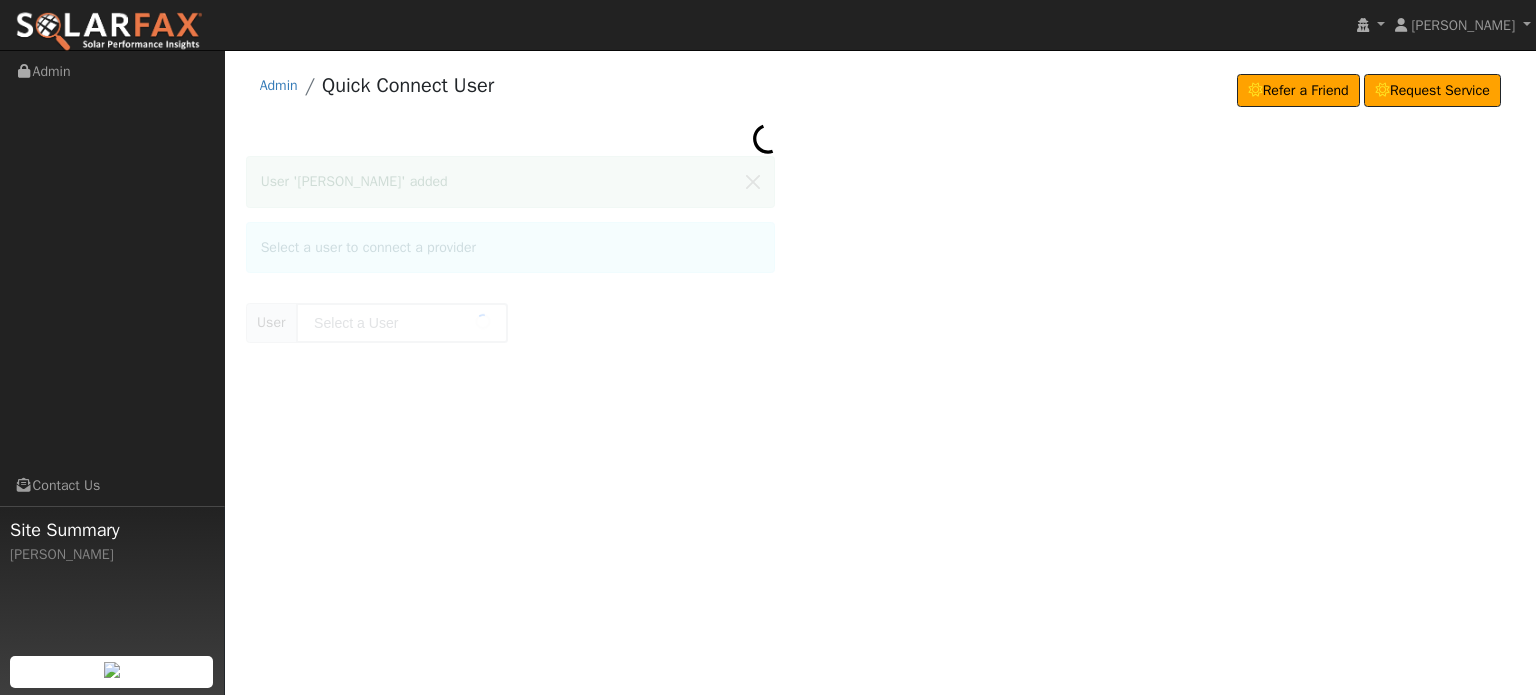 type on "[PERSON_NAME]" 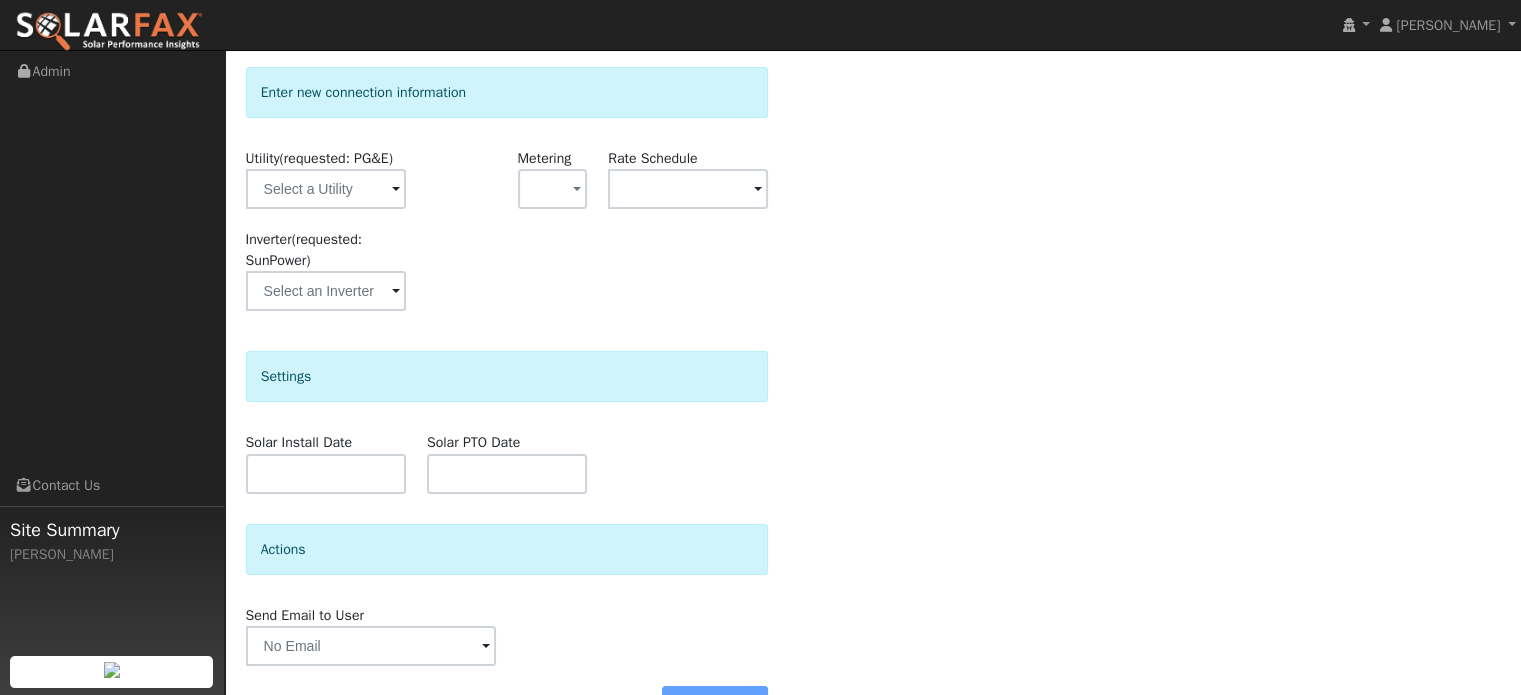 scroll, scrollTop: 293, scrollLeft: 0, axis: vertical 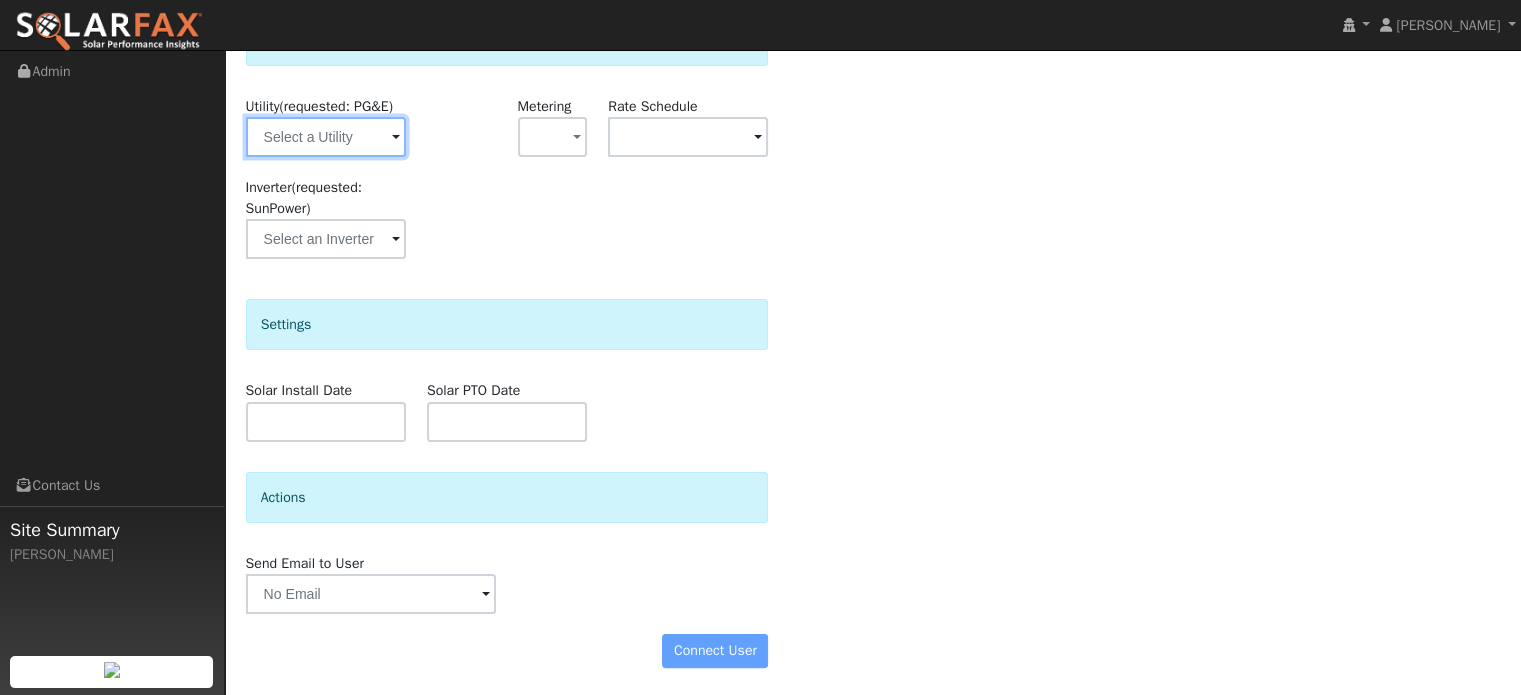 click at bounding box center (326, 137) 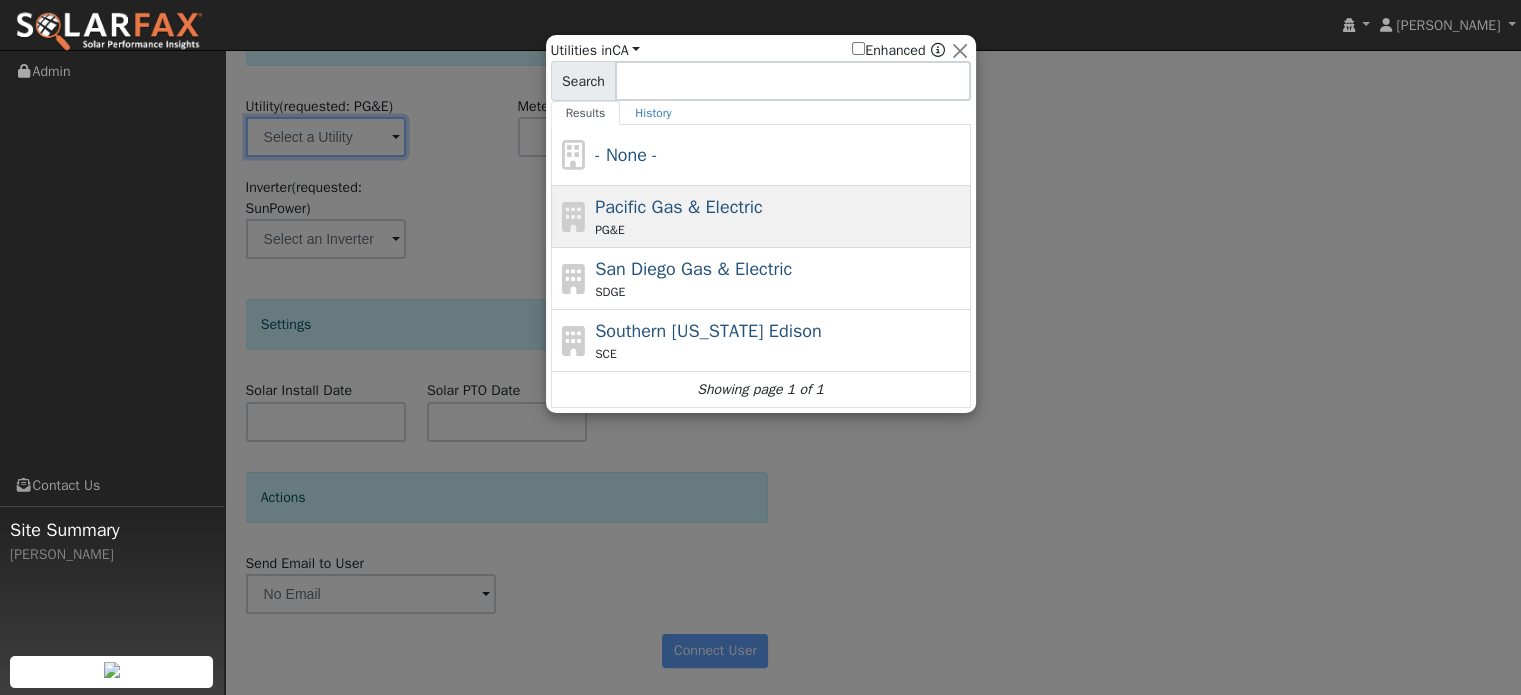 click on "Pacific Gas & Electric" at bounding box center [679, 207] 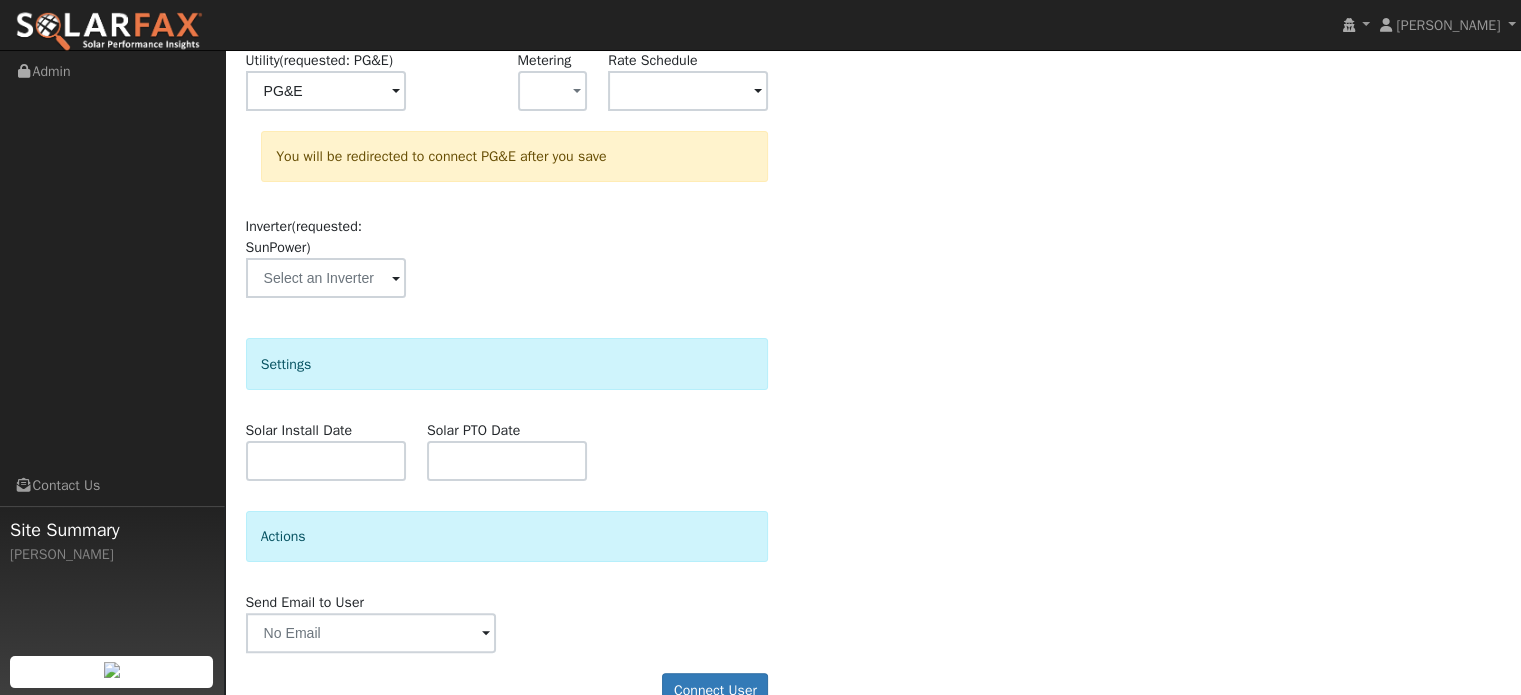 scroll, scrollTop: 378, scrollLeft: 0, axis: vertical 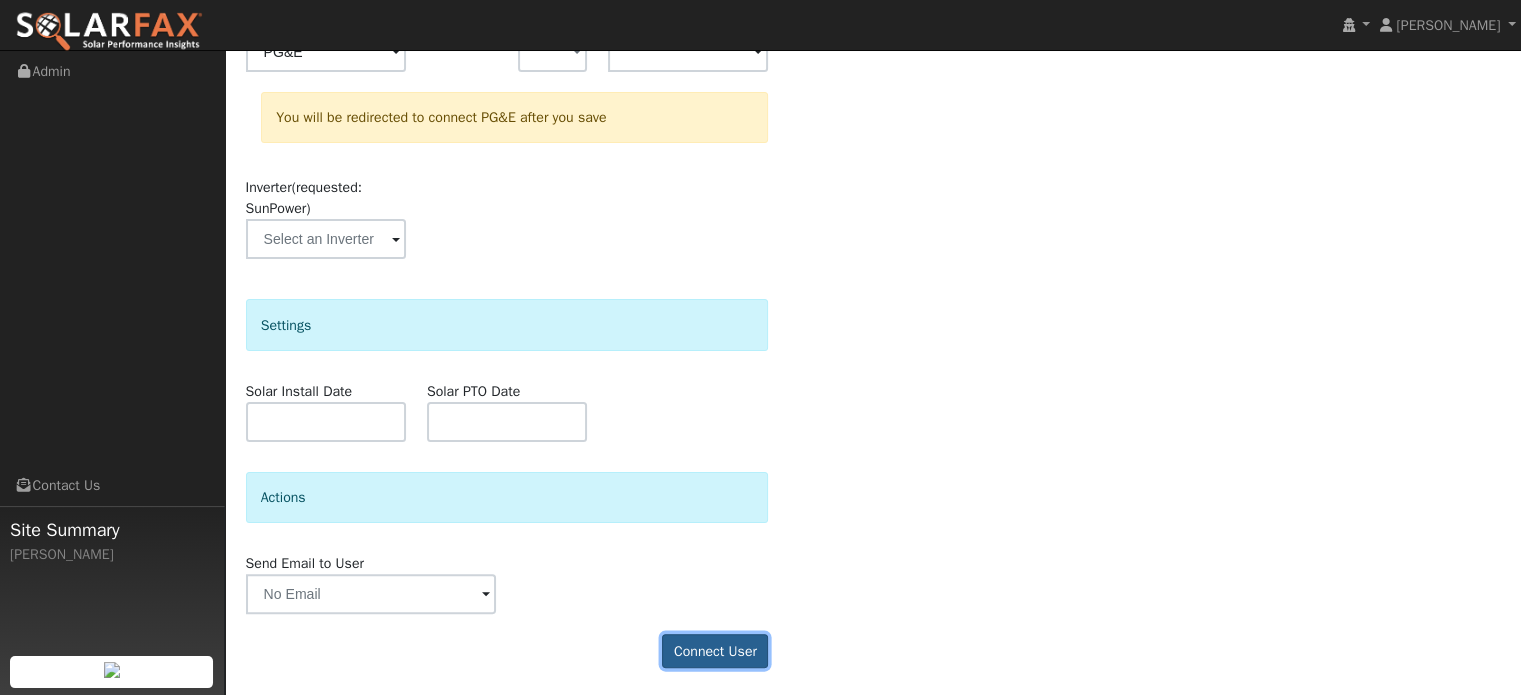 click on "Connect User" at bounding box center (715, 651) 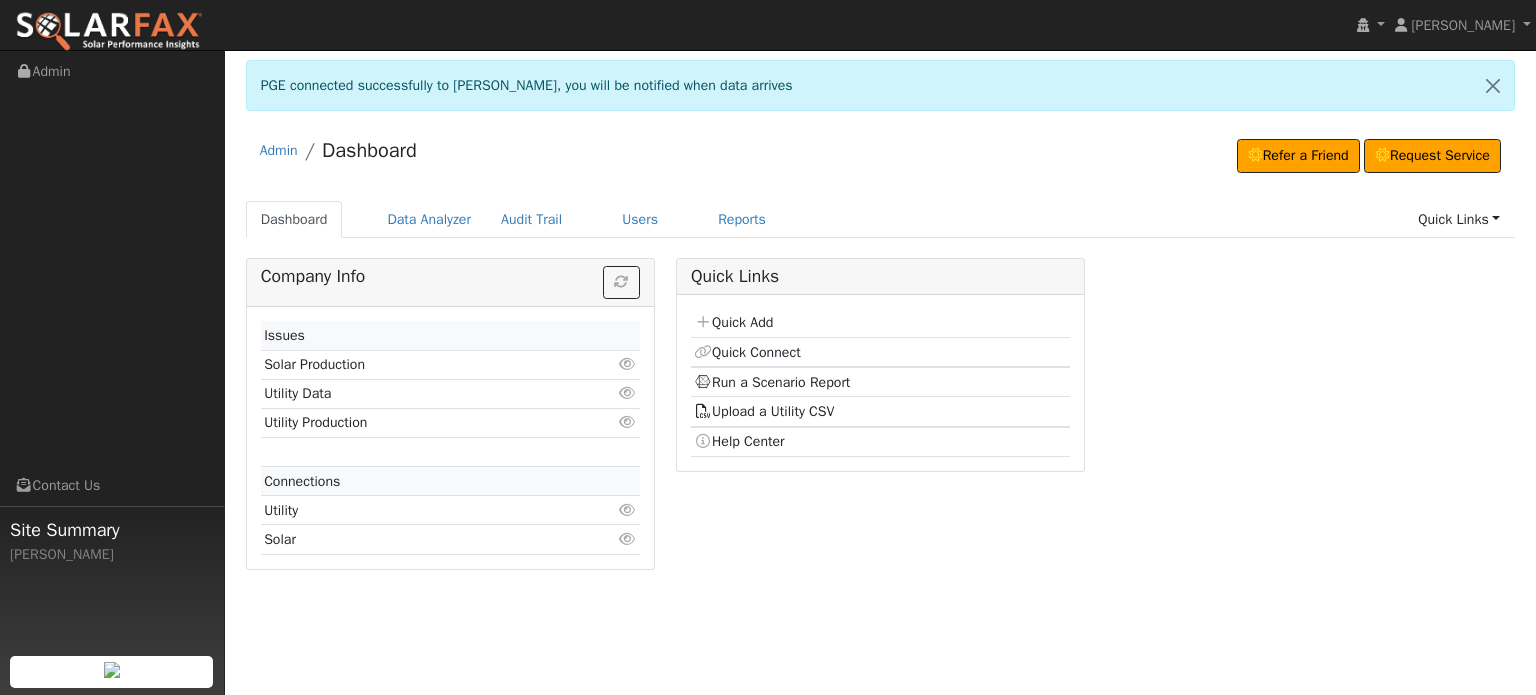 scroll, scrollTop: 0, scrollLeft: 0, axis: both 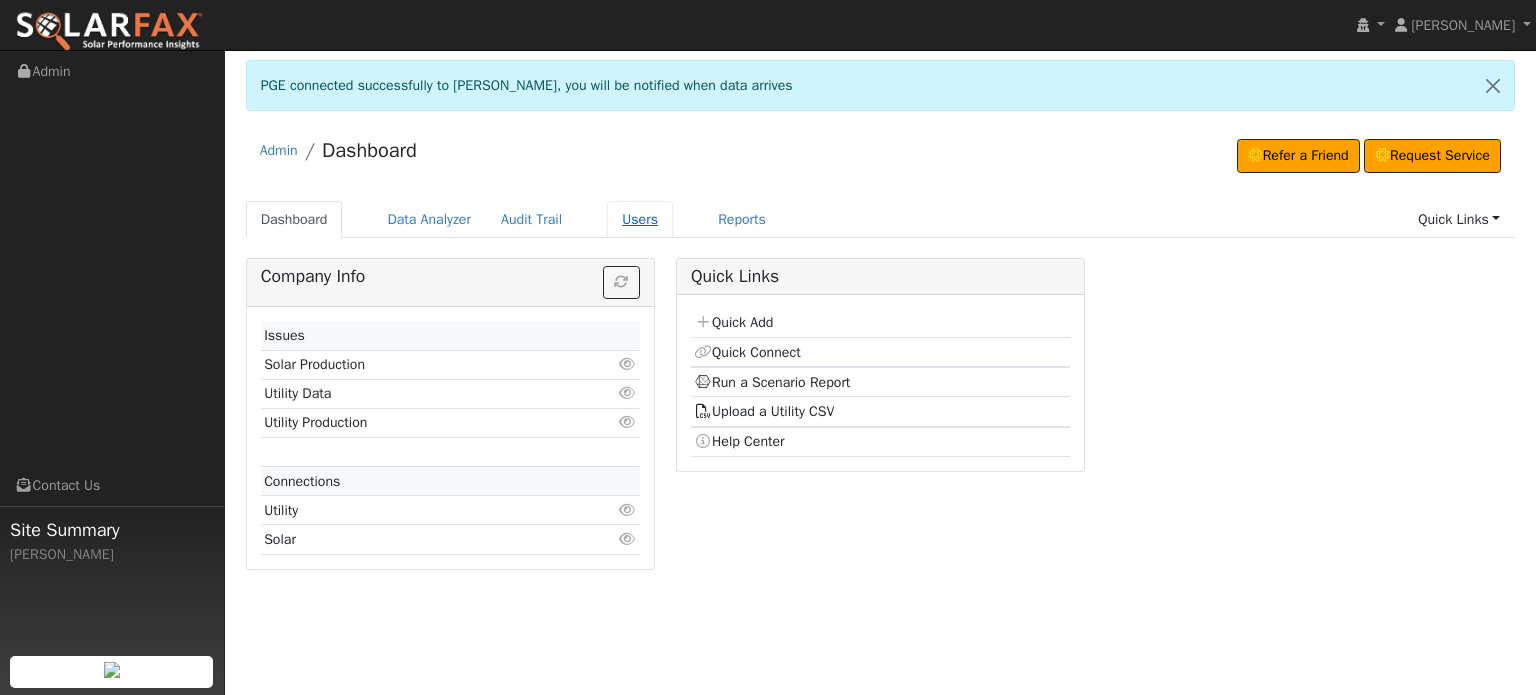 click on "Users" at bounding box center [640, 219] 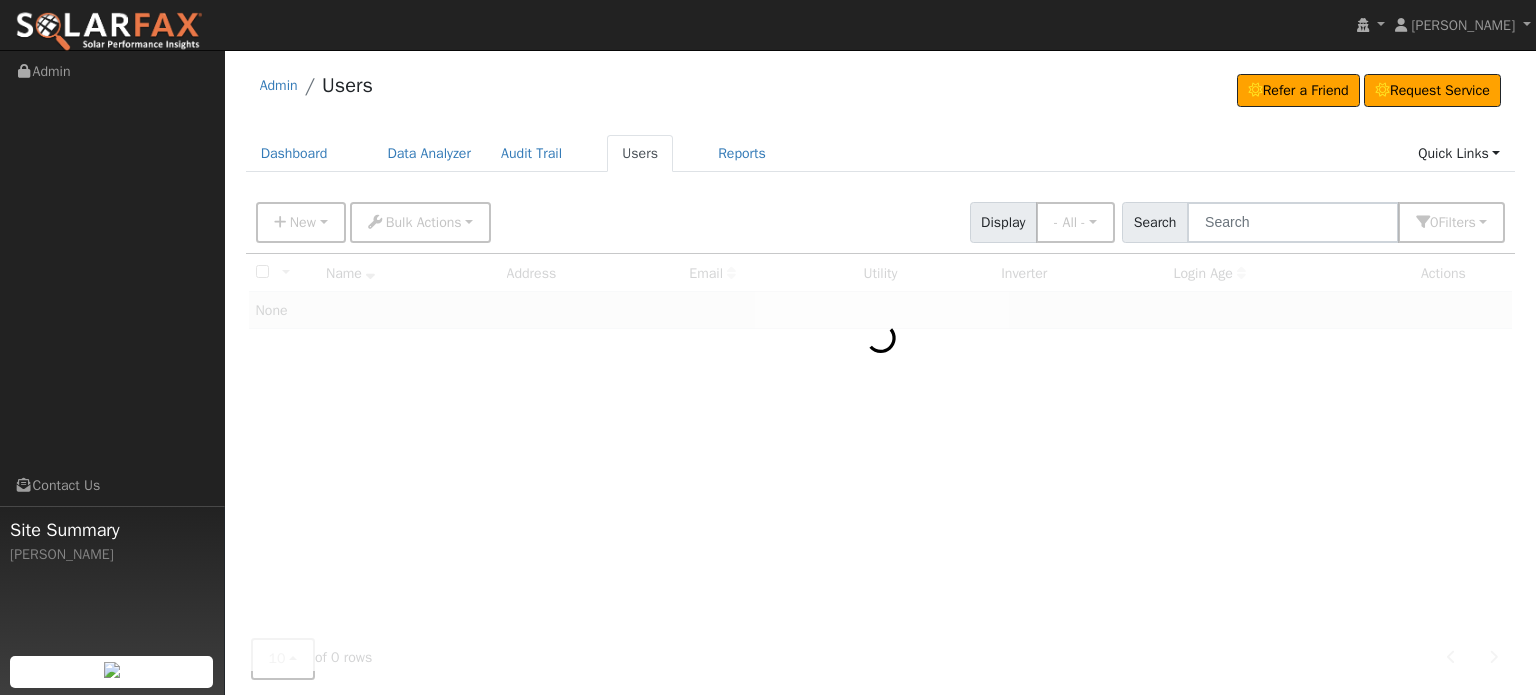 scroll, scrollTop: 0, scrollLeft: 0, axis: both 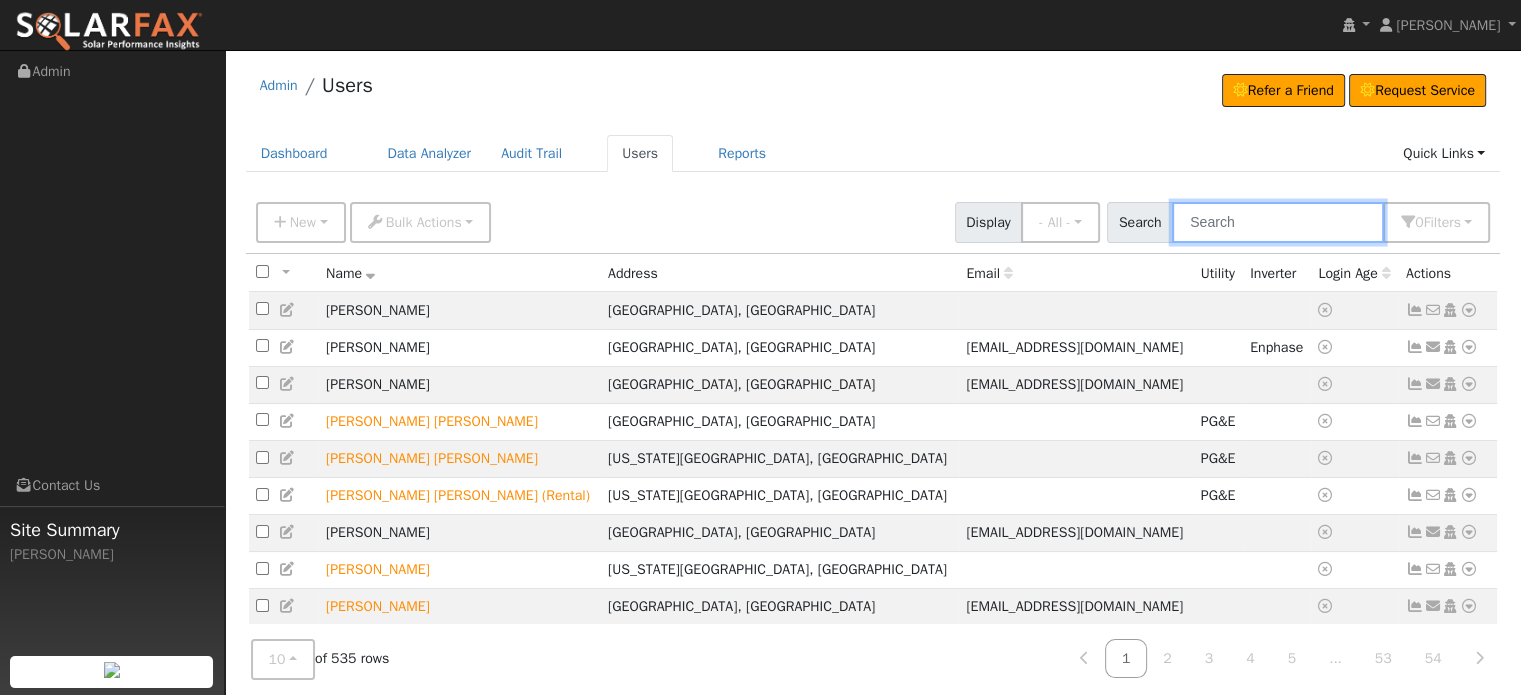 click at bounding box center [1278, 222] 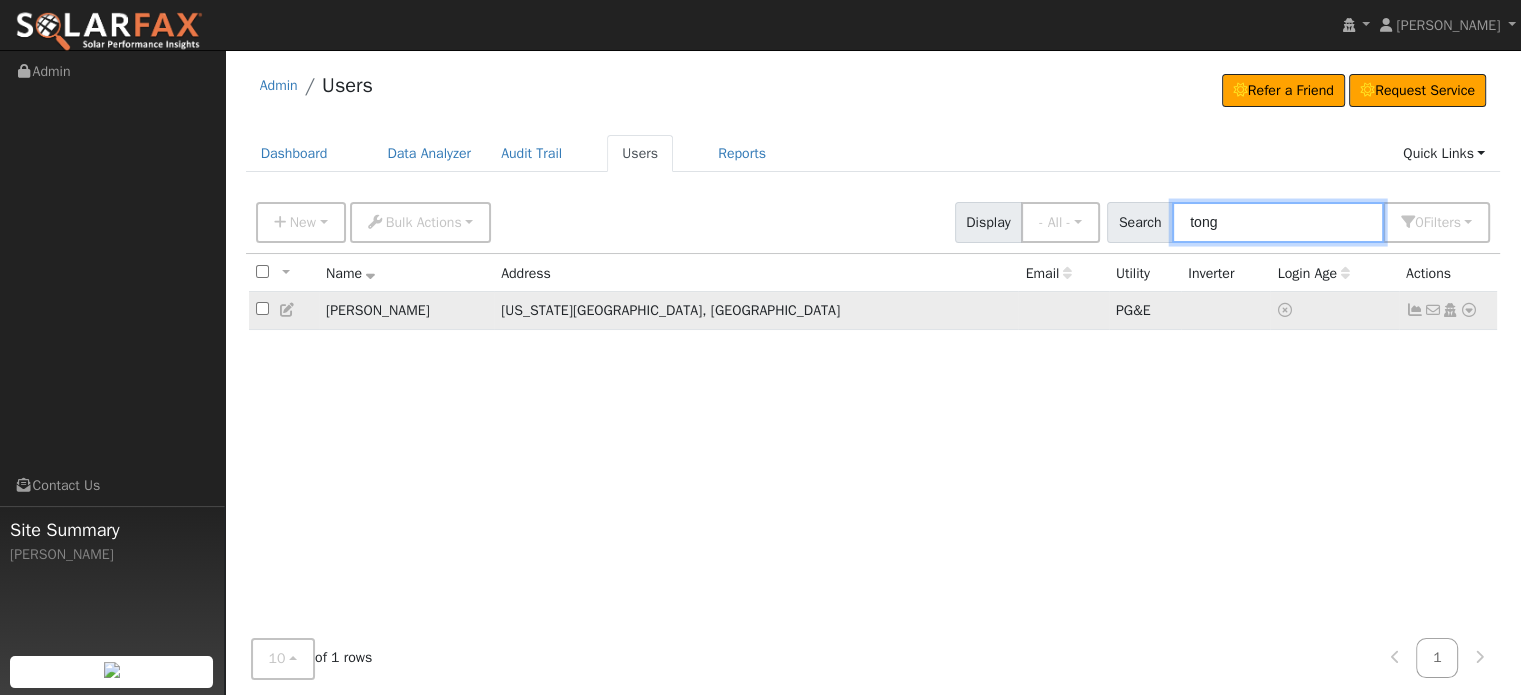 type on "tong" 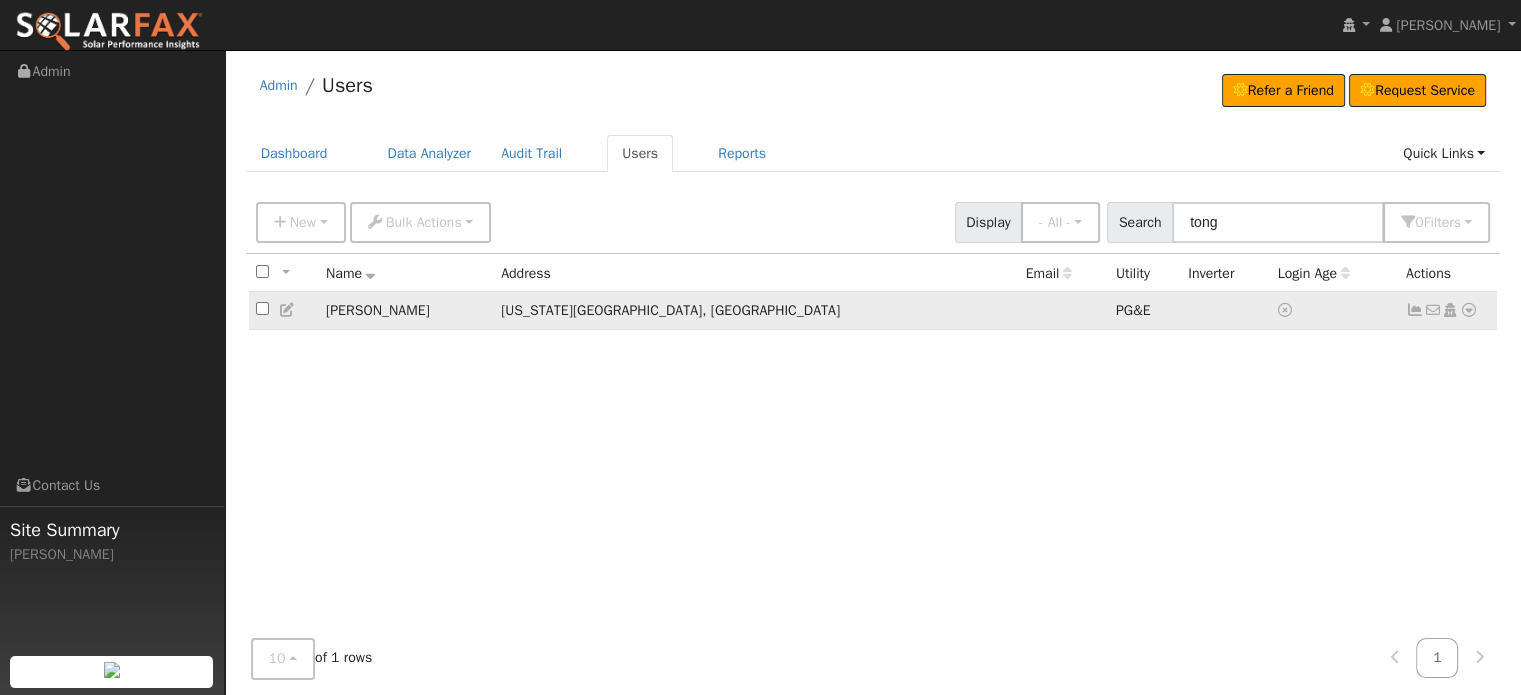 click at bounding box center [1469, 310] 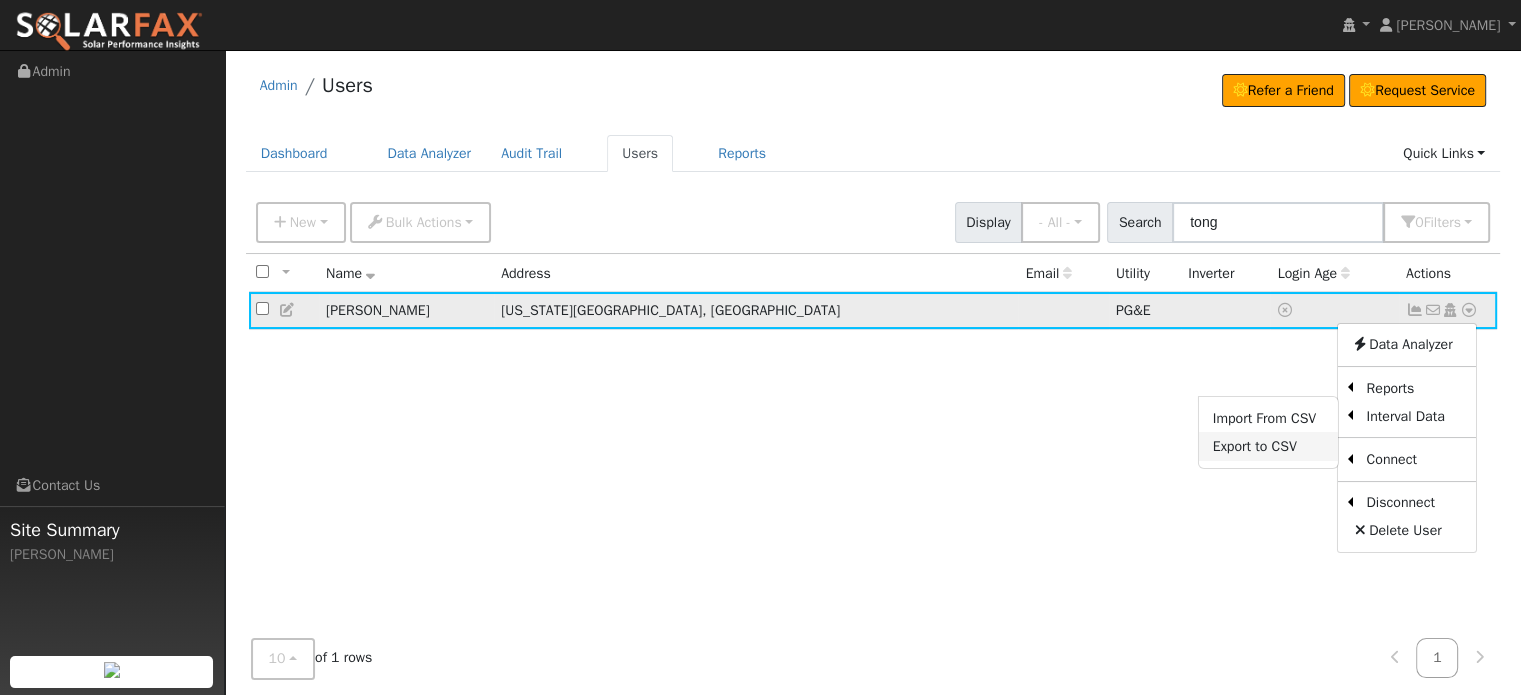 click on "Export to CSV" at bounding box center (1268, 446) 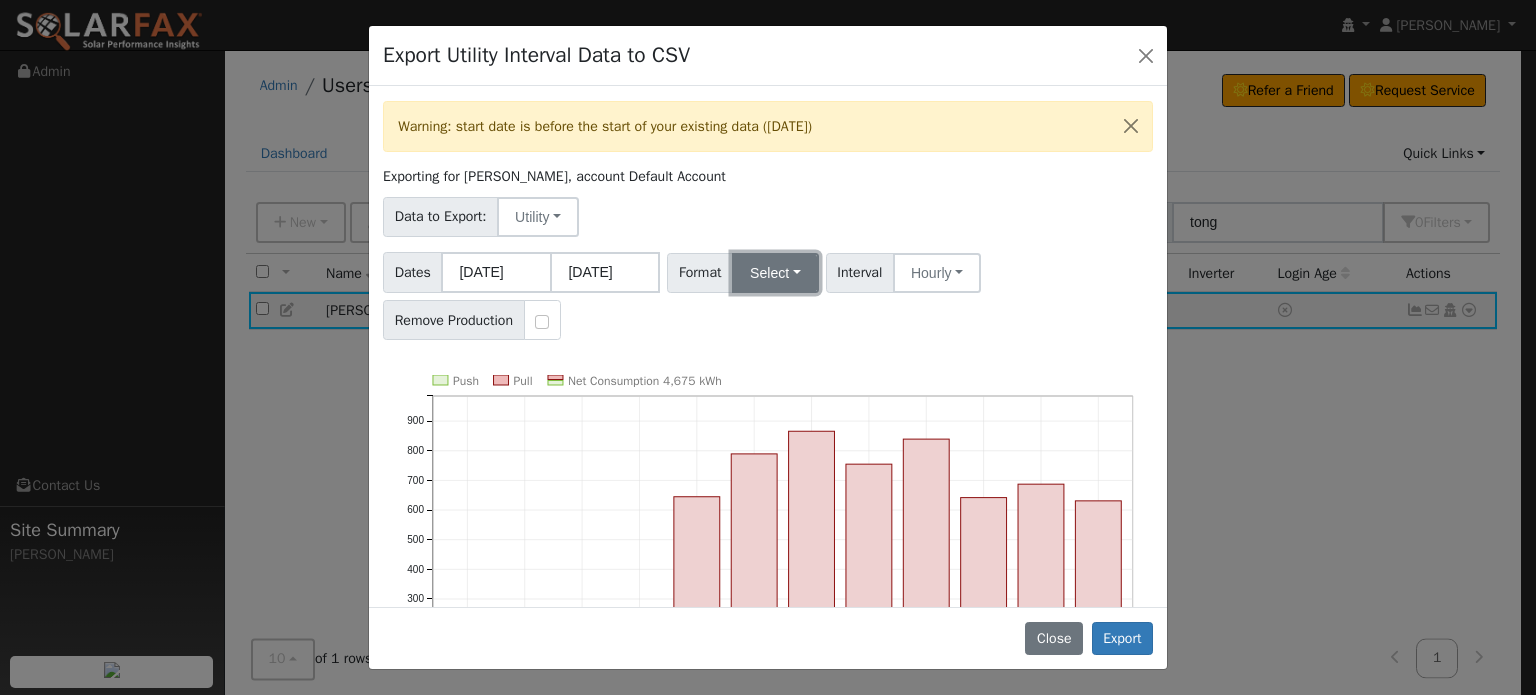 click on "Select" at bounding box center (775, 273) 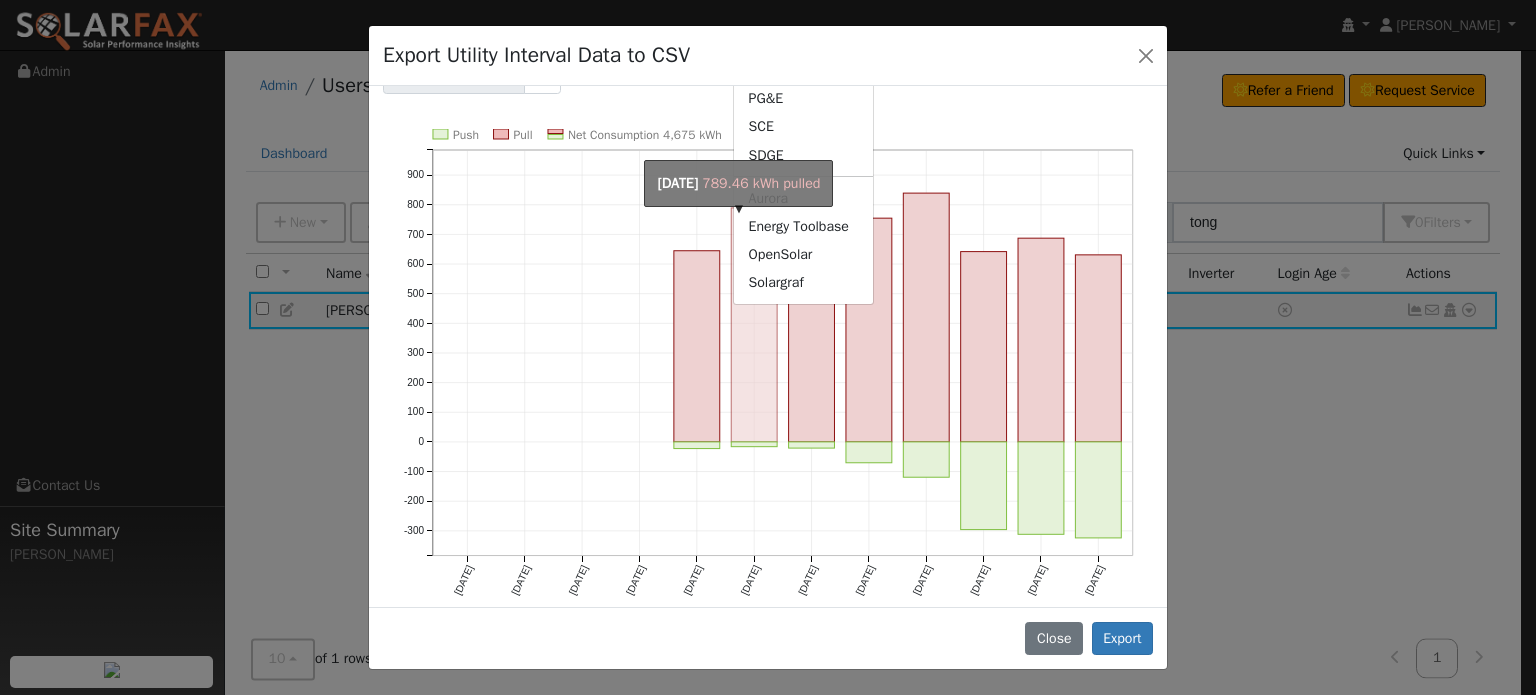 scroll, scrollTop: 253, scrollLeft: 0, axis: vertical 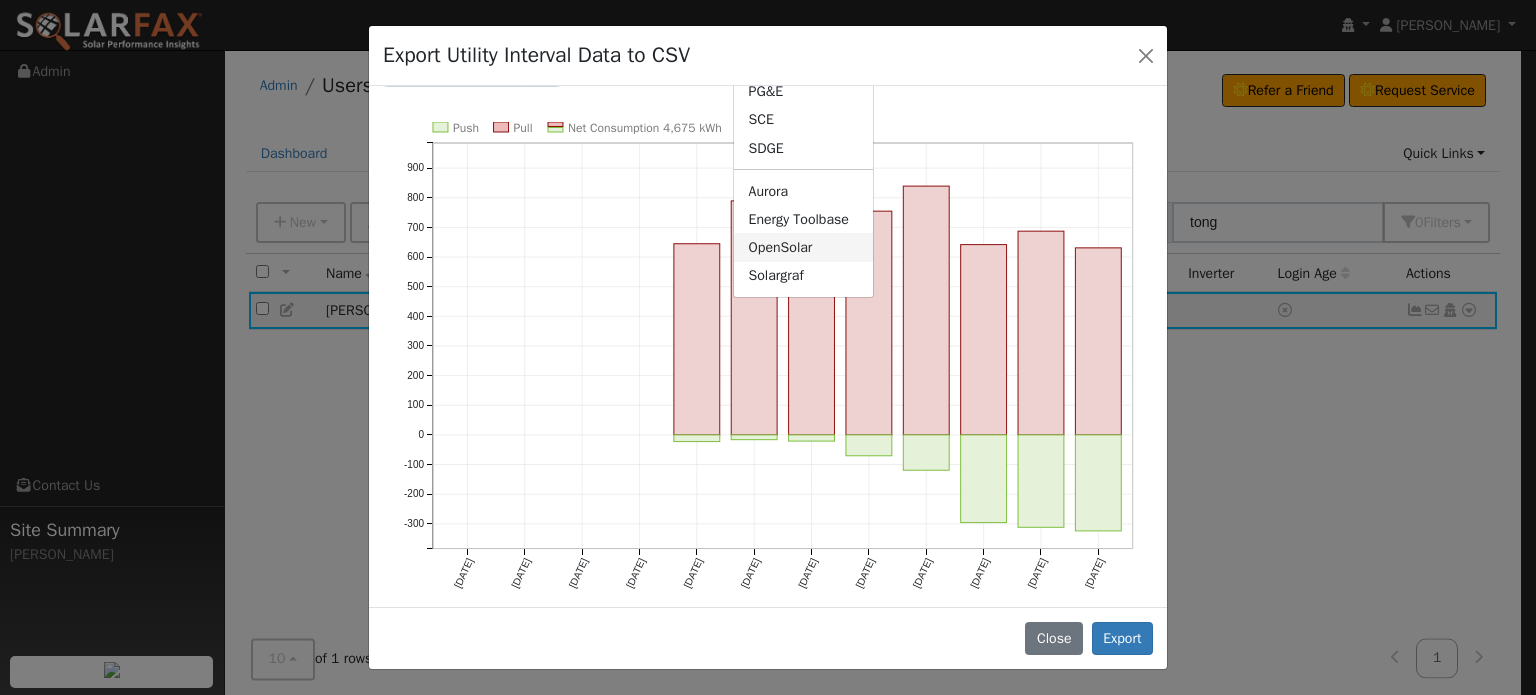 click on "OpenSolar" at bounding box center [803, 247] 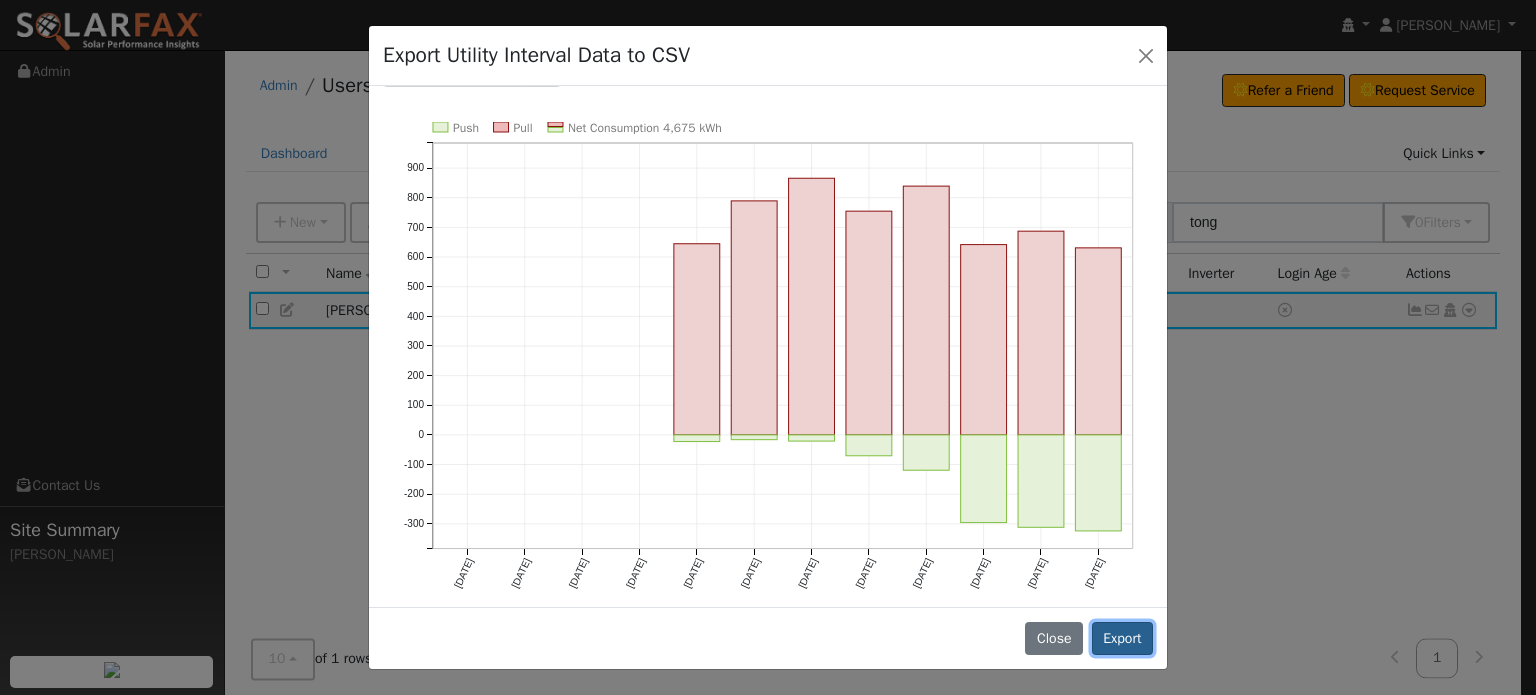 click on "Export" at bounding box center (1122, 639) 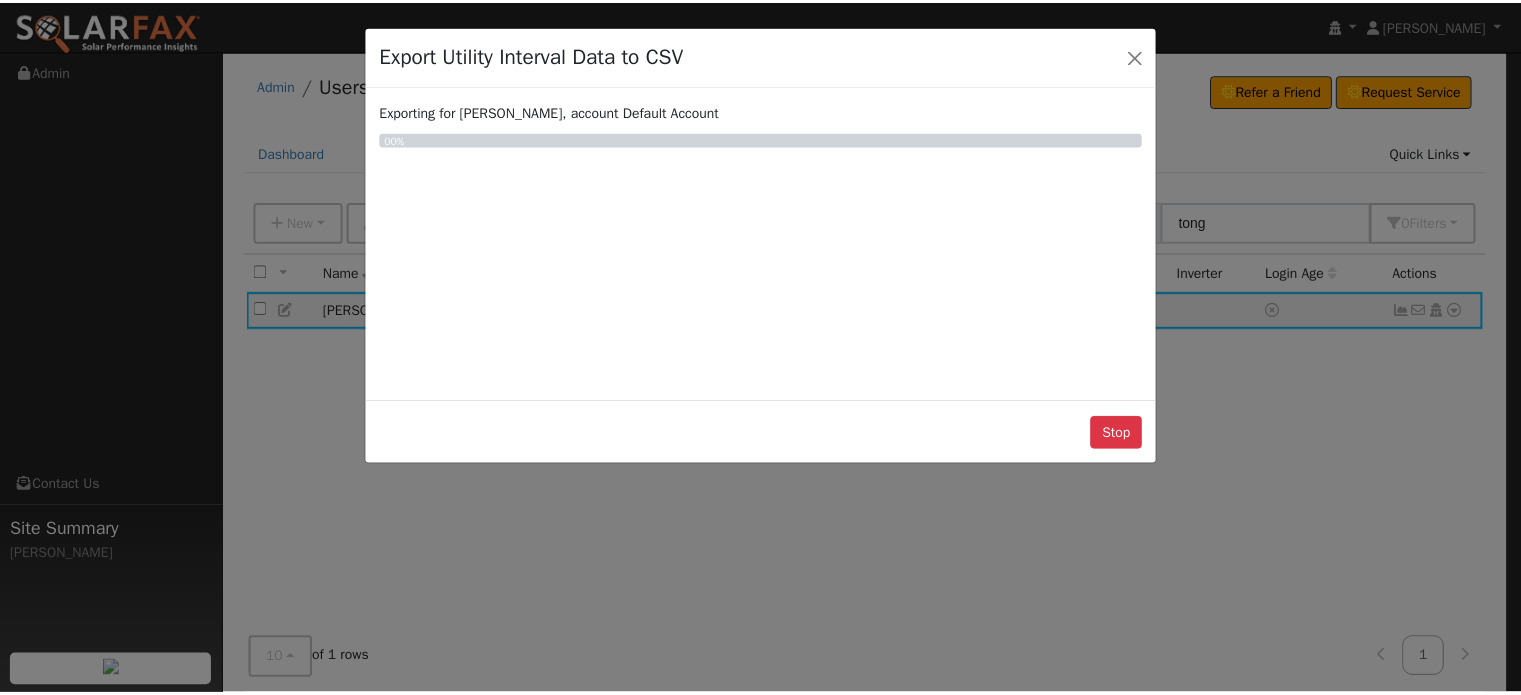 scroll, scrollTop: 0, scrollLeft: 0, axis: both 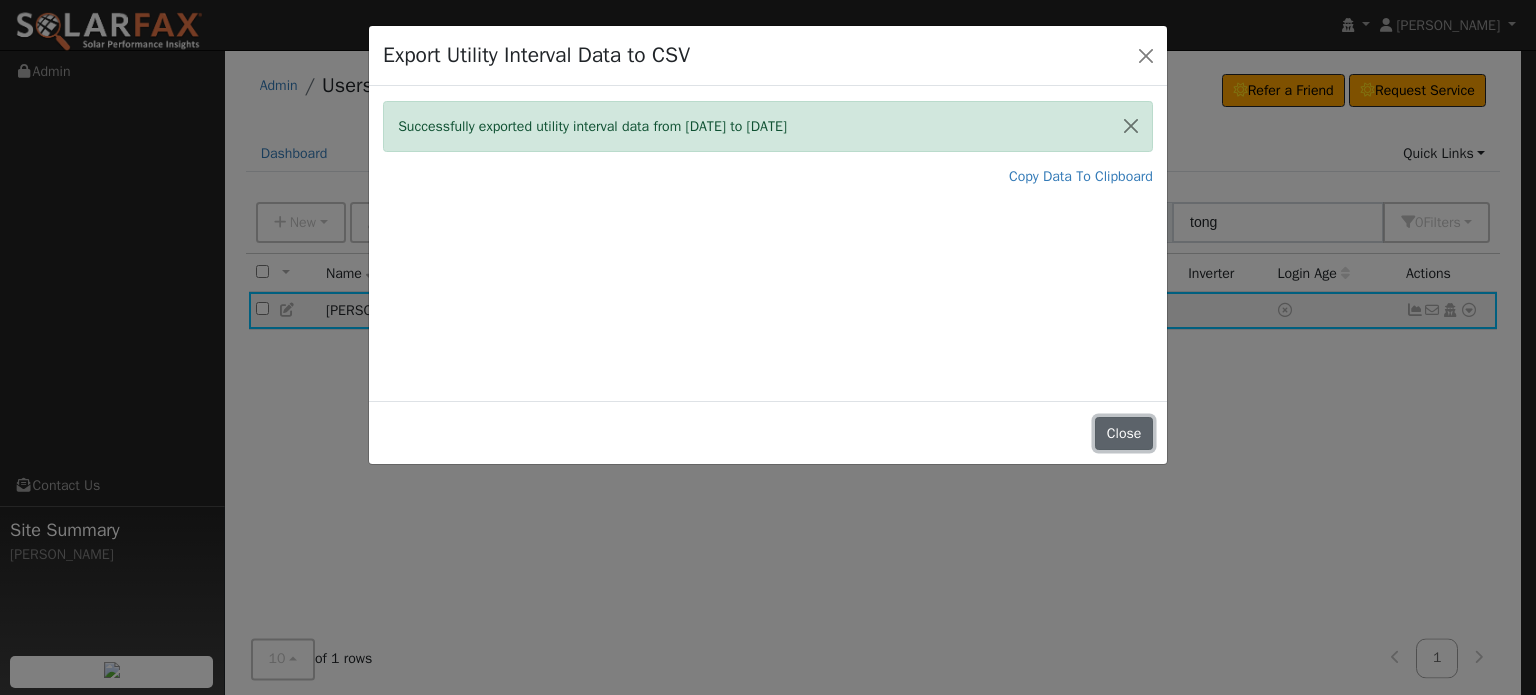 click on "Close" at bounding box center (1124, 434) 